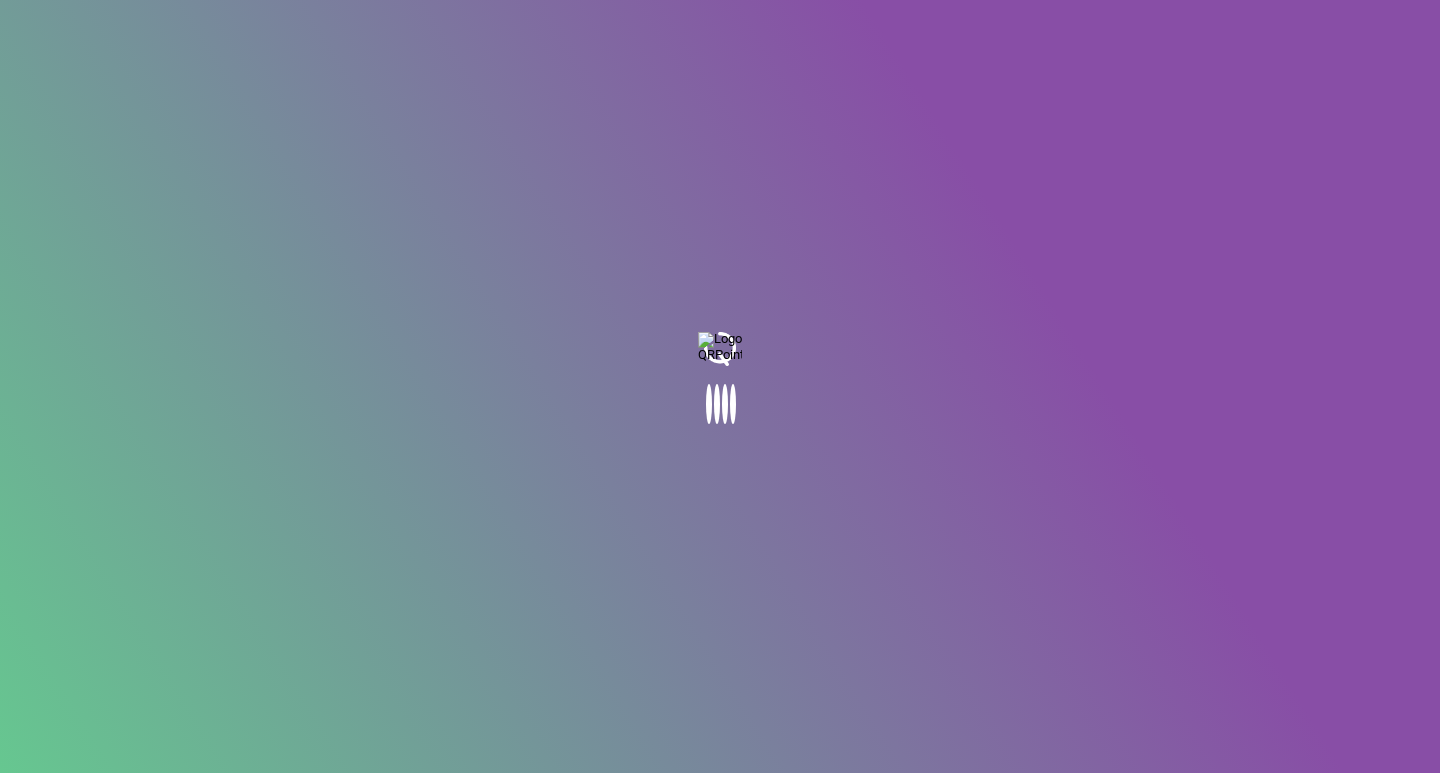 scroll, scrollTop: 0, scrollLeft: 0, axis: both 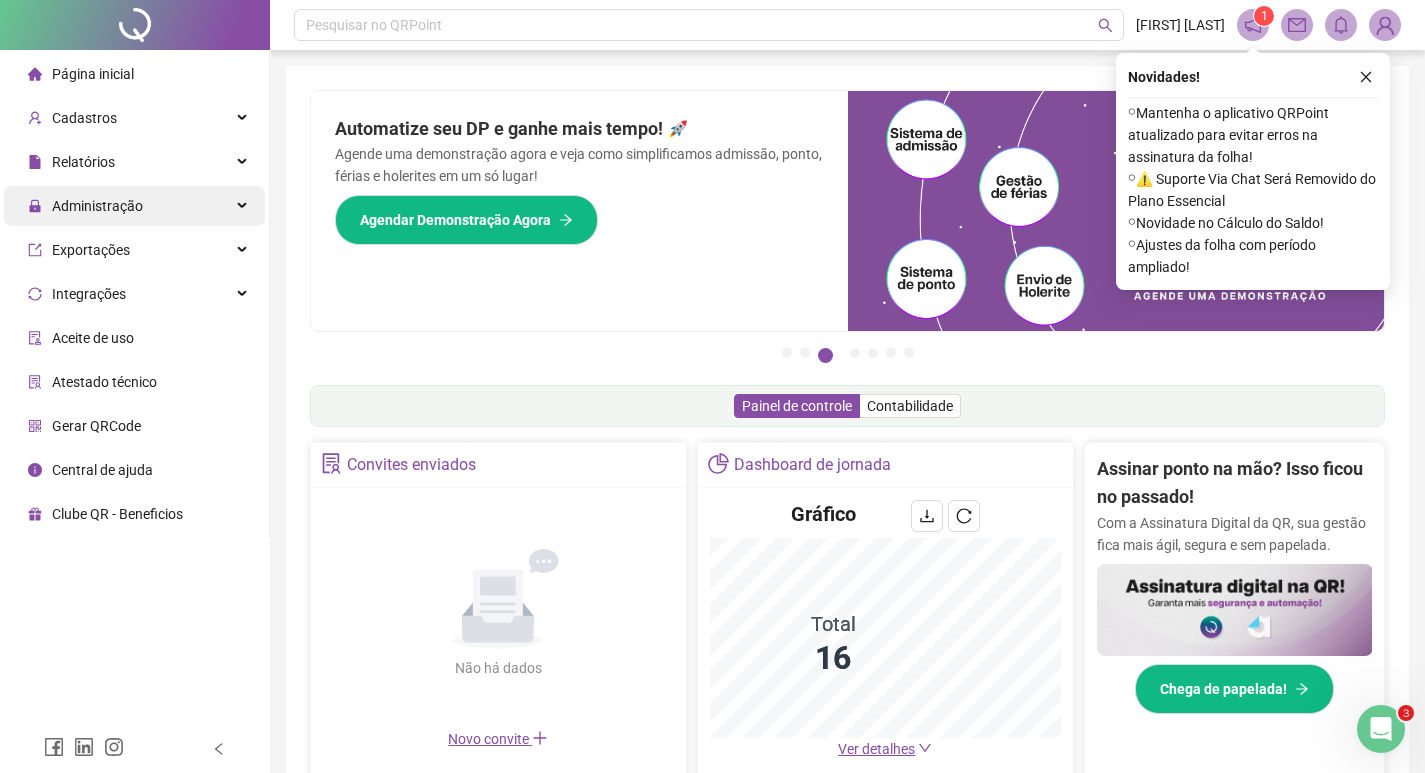 click on "Administração" at bounding box center (97, 206) 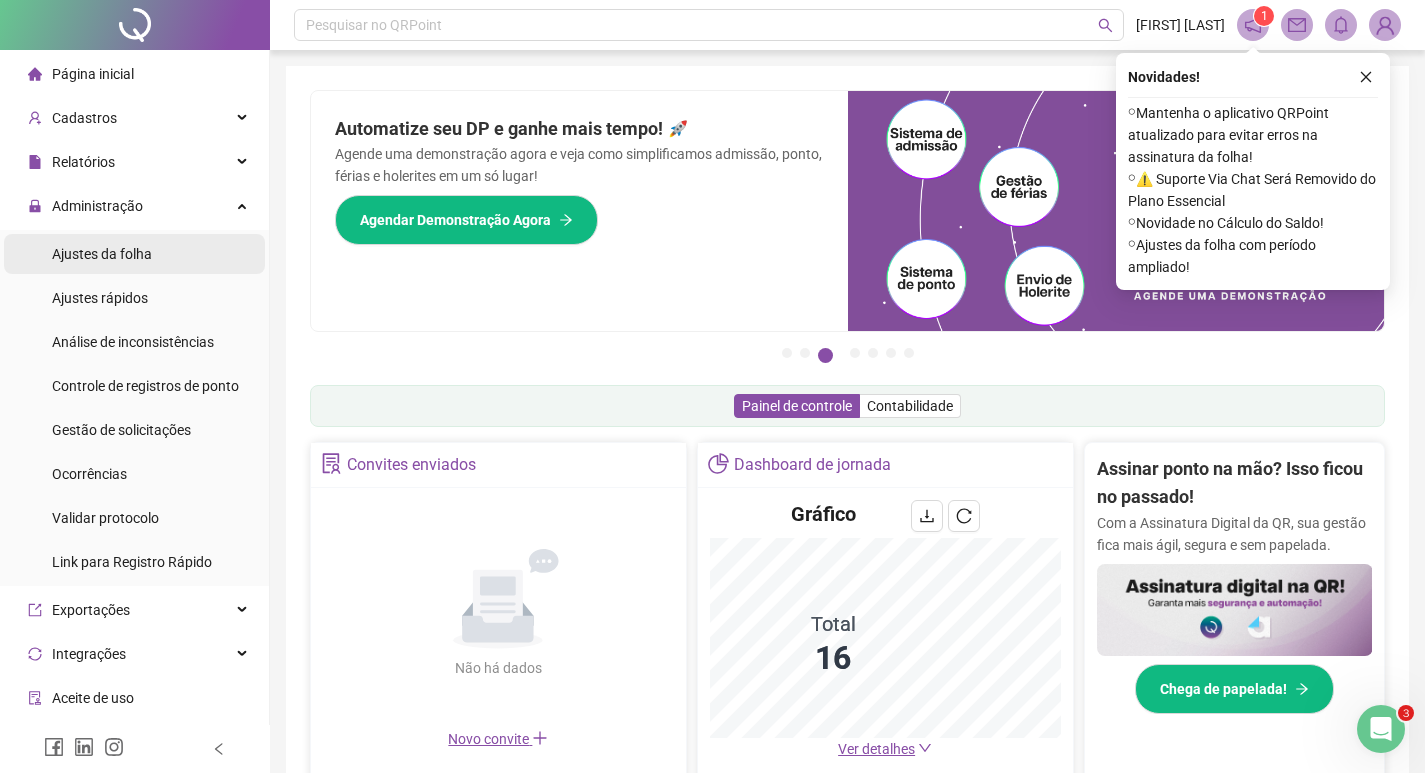 click on "Ajustes da folha" at bounding box center [102, 254] 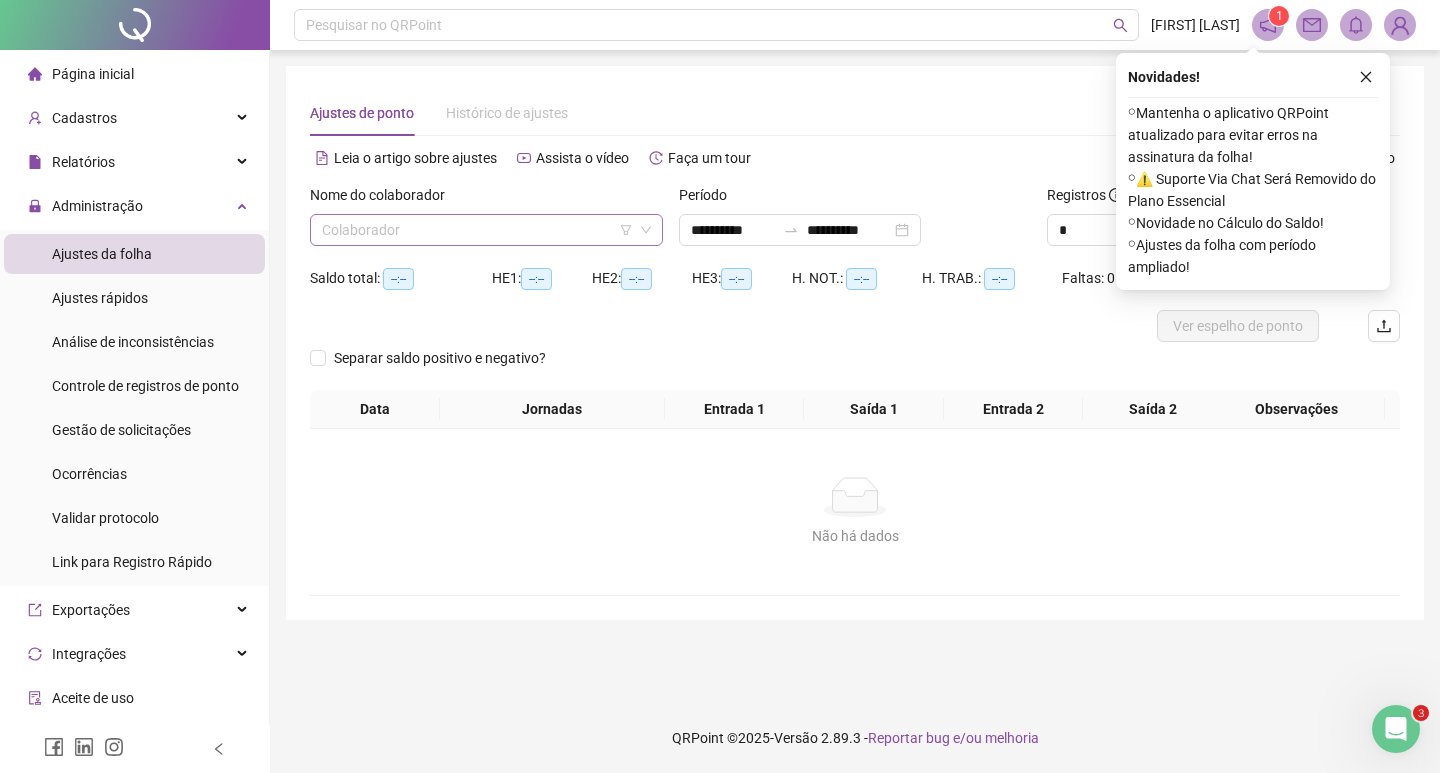 click at bounding box center (477, 230) 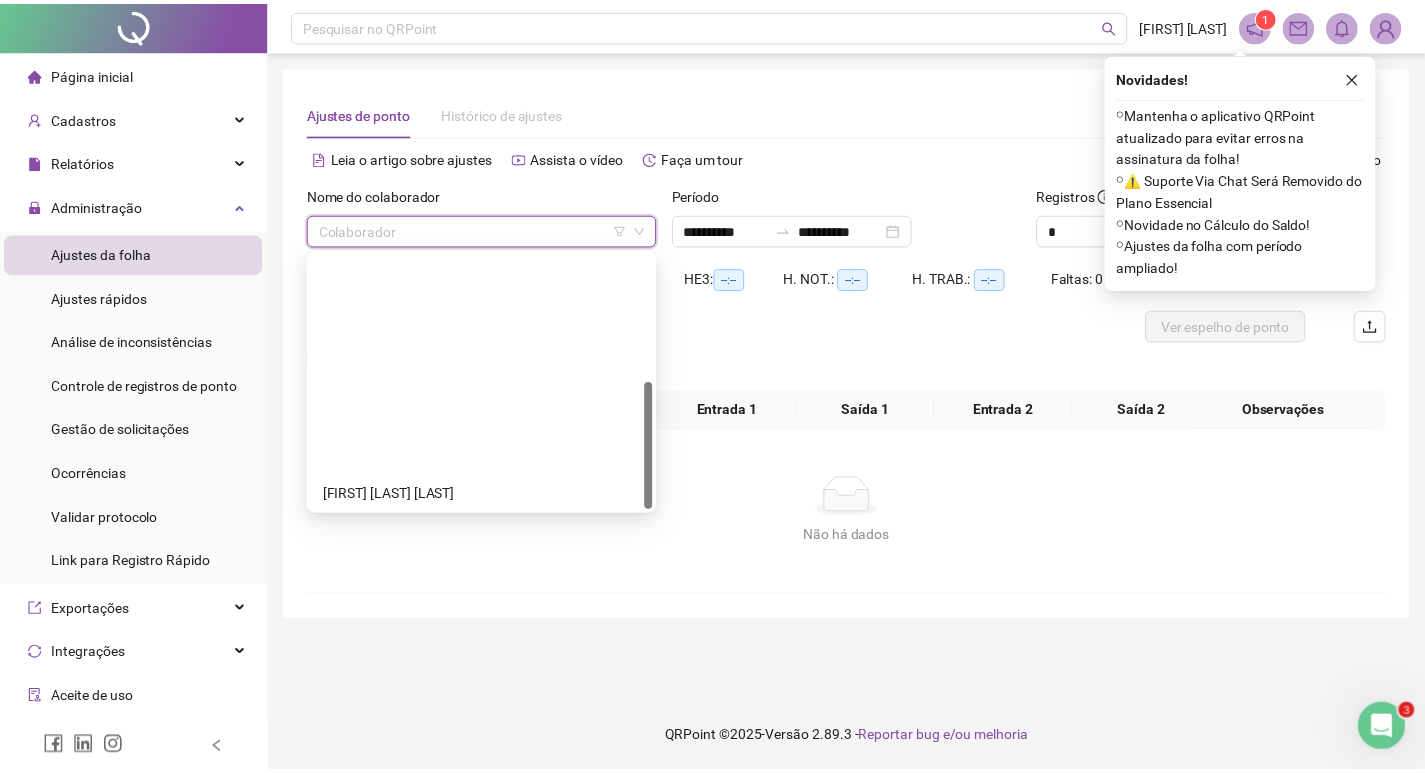 scroll, scrollTop: 256, scrollLeft: 0, axis: vertical 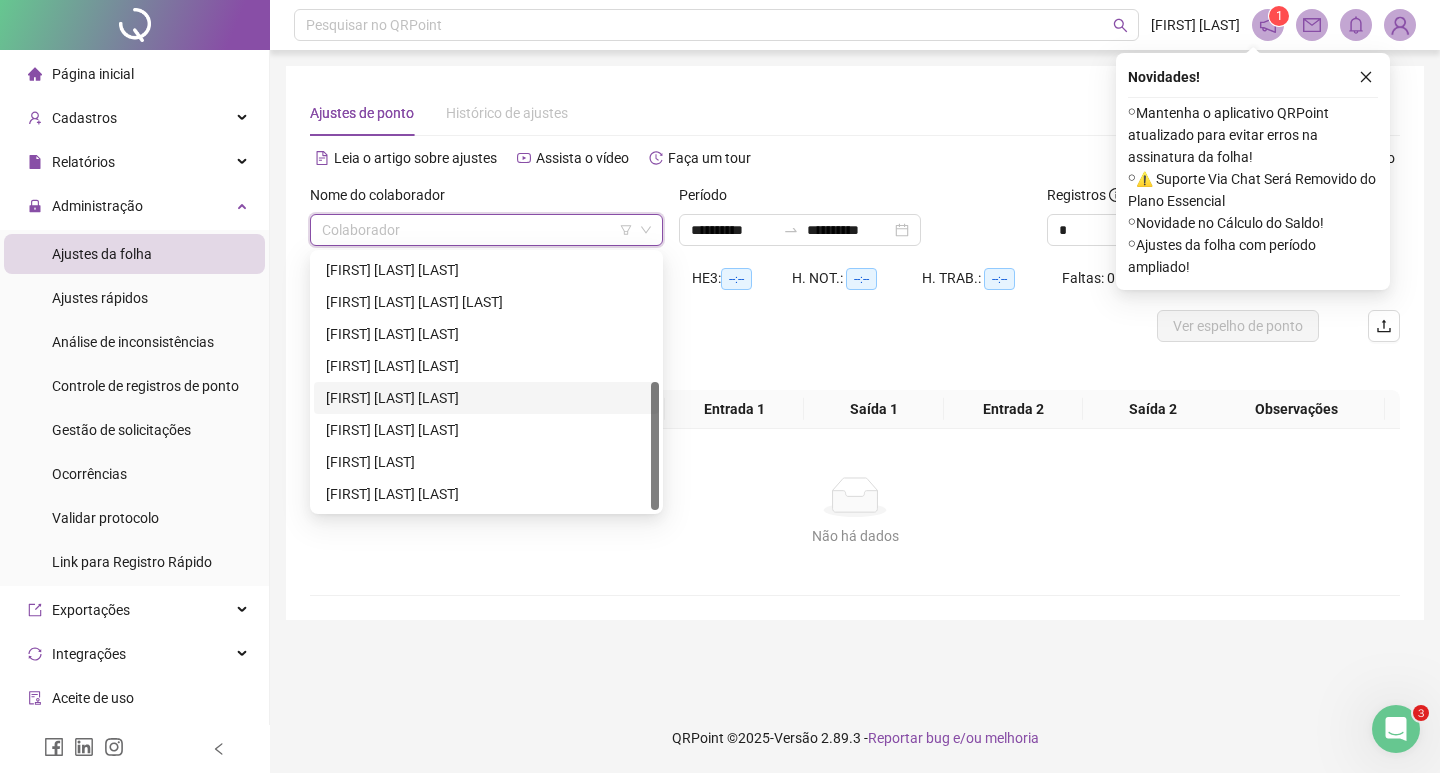 click on "[FIRST] [LAST] [LAST]" at bounding box center (486, 398) 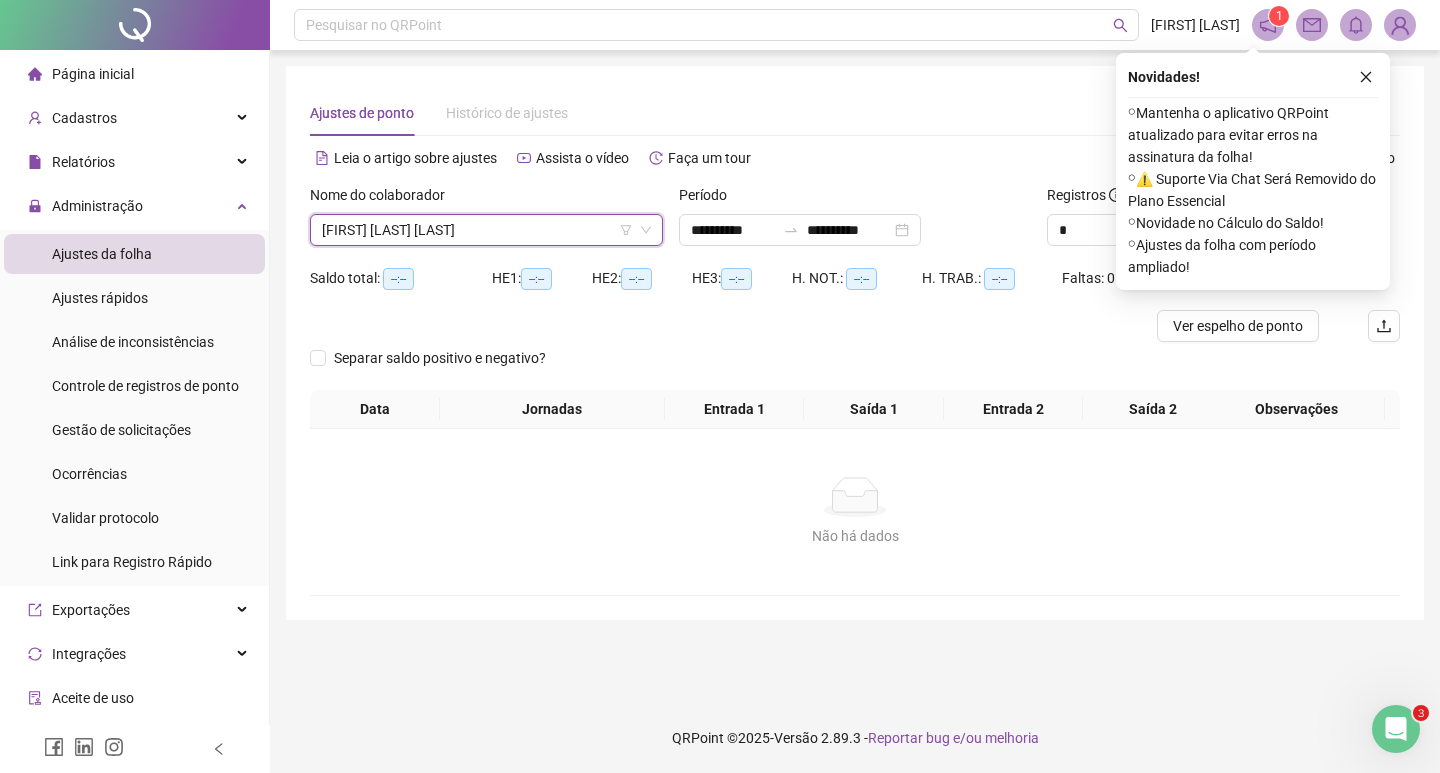 click at bounding box center (1366, 77) 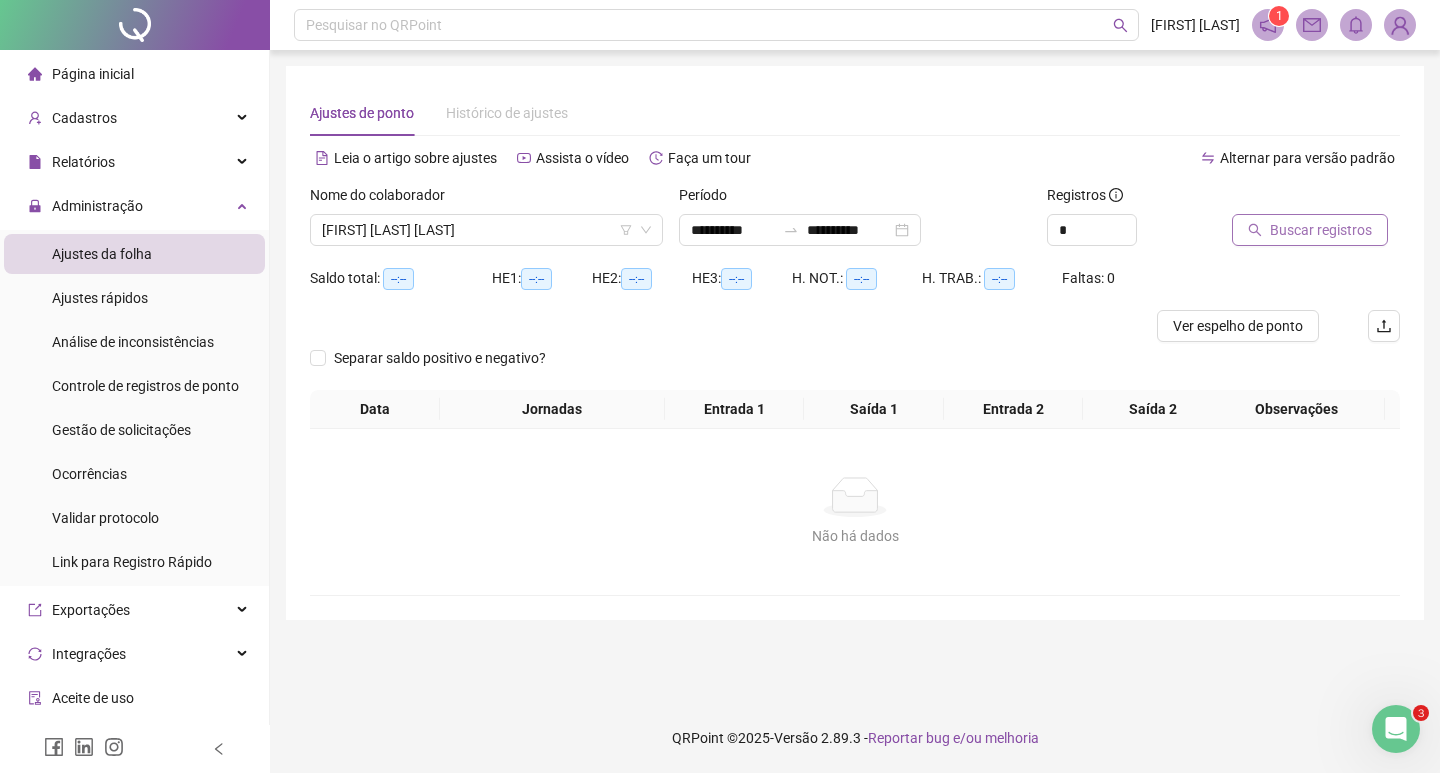 click on "Buscar registros" at bounding box center (1321, 230) 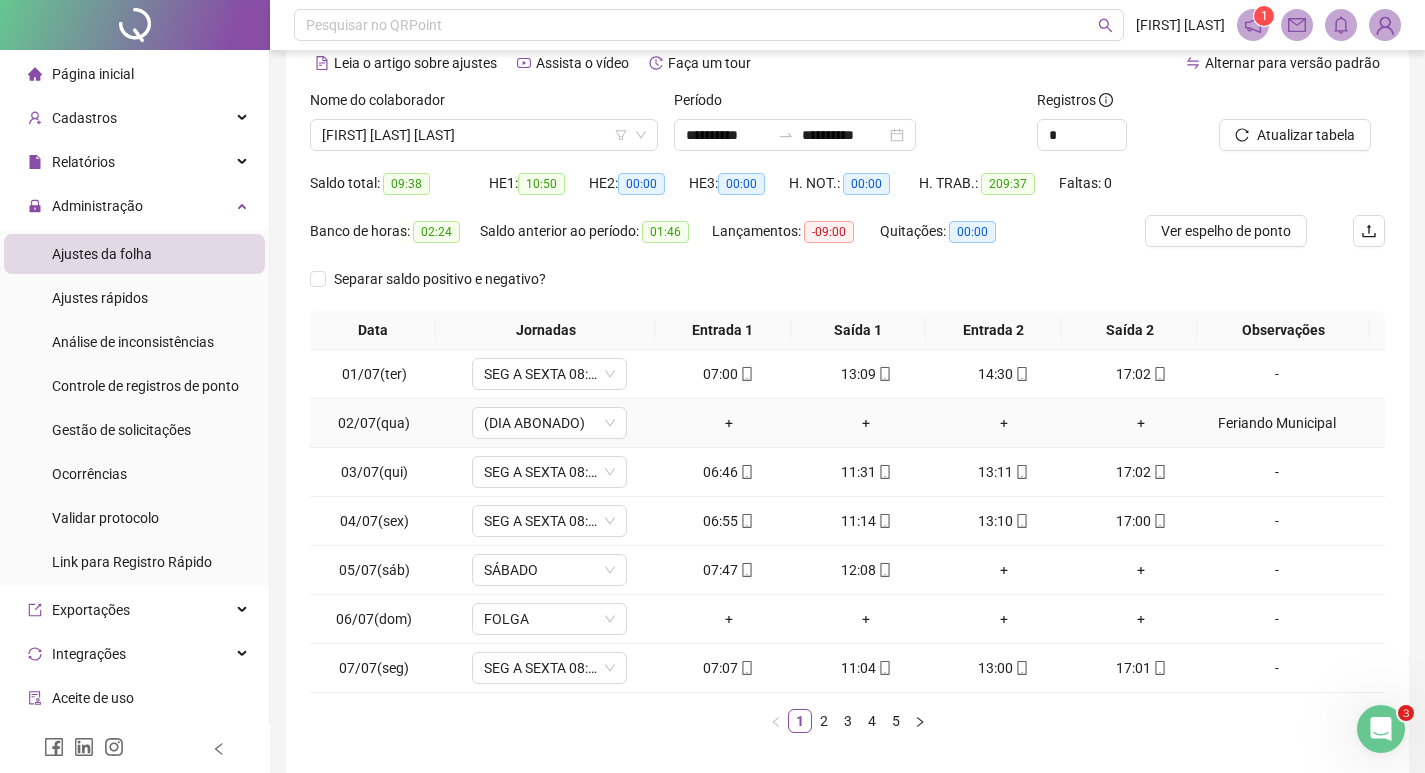 scroll, scrollTop: 181, scrollLeft: 0, axis: vertical 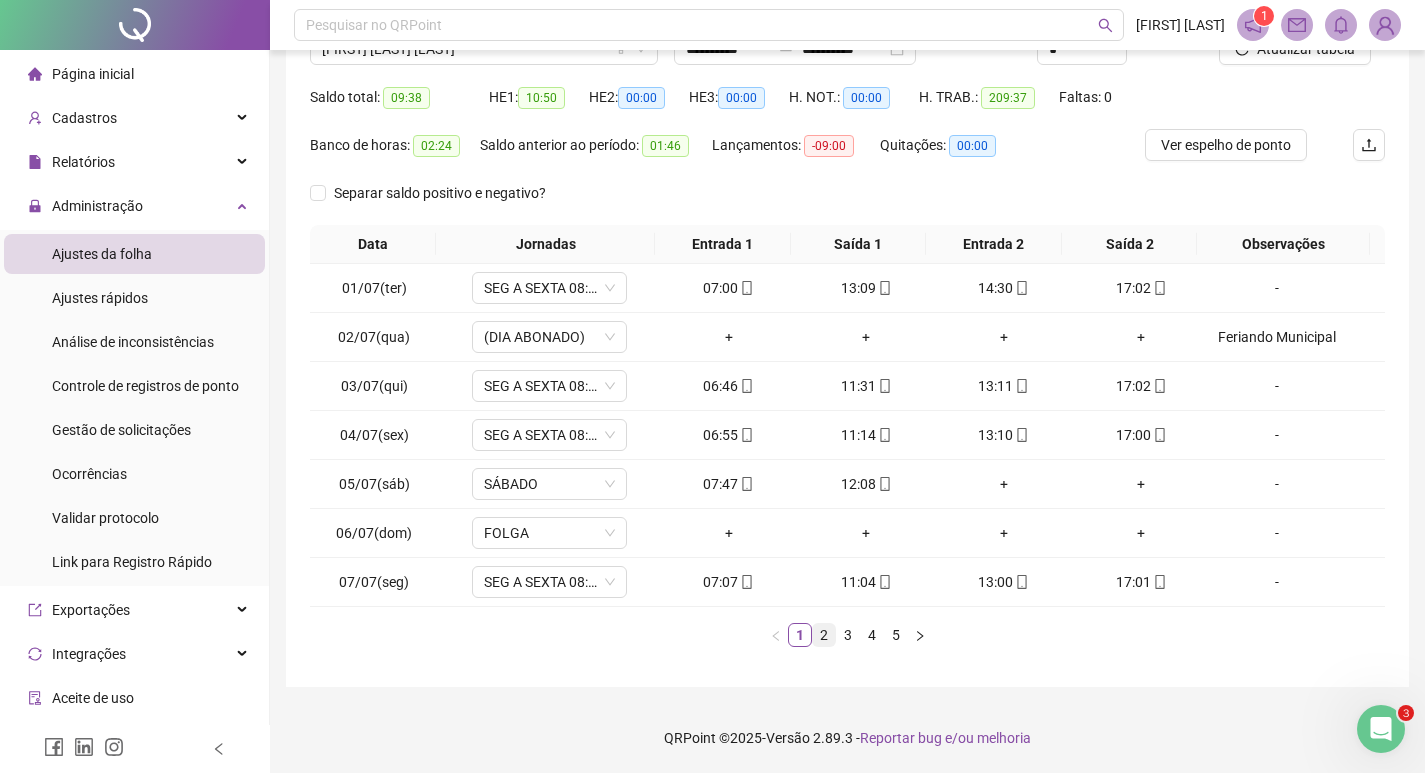 click on "2" at bounding box center (824, 635) 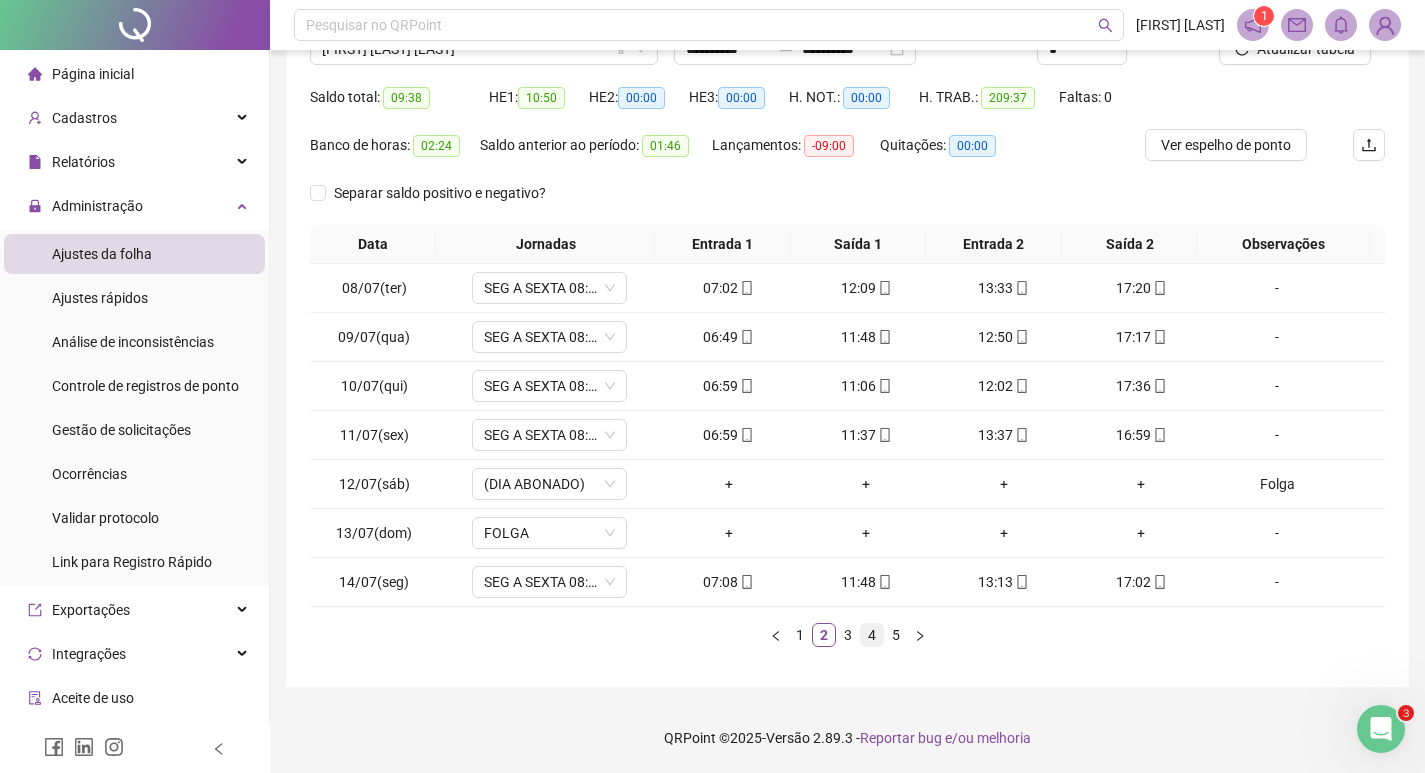 drag, startPoint x: 846, startPoint y: 634, endPoint x: 873, endPoint y: 633, distance: 27.018513 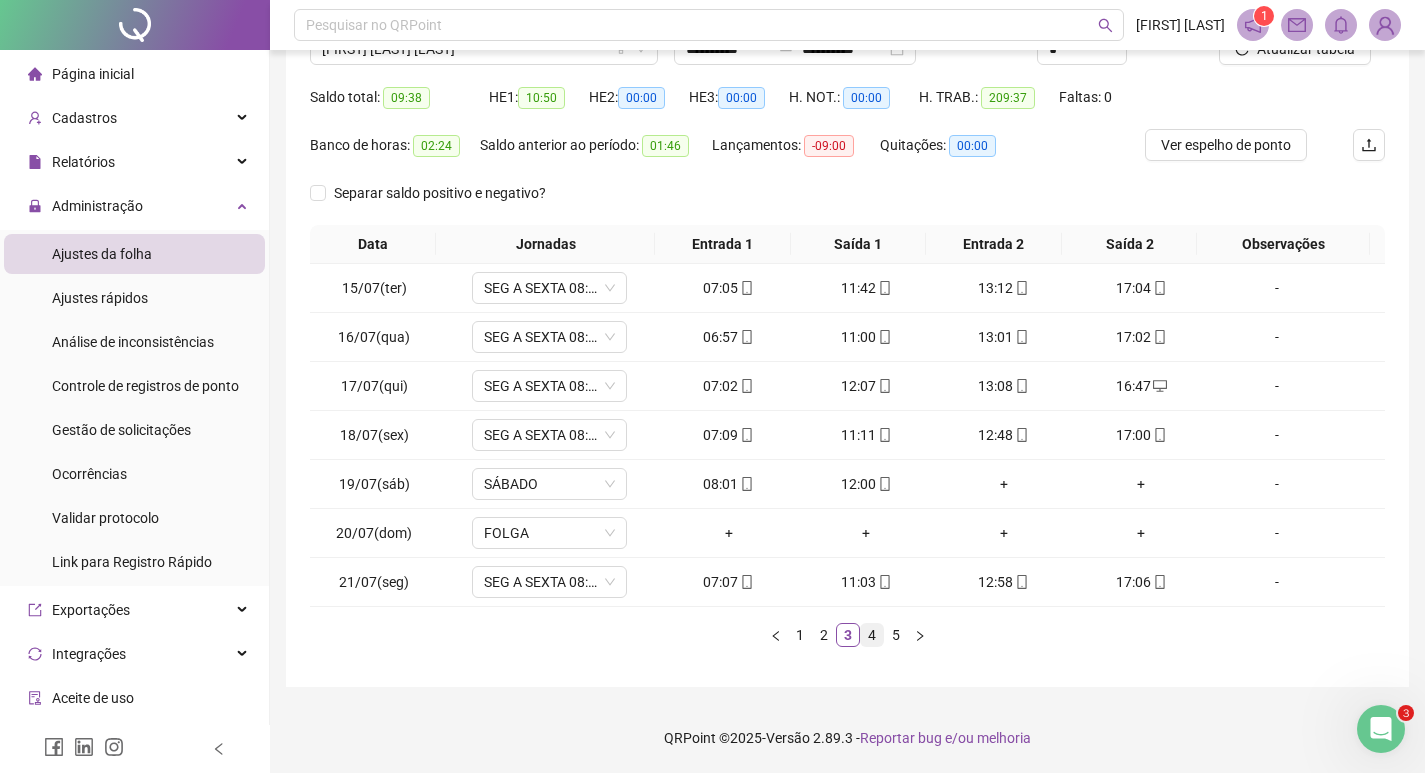 click on "4" at bounding box center (872, 635) 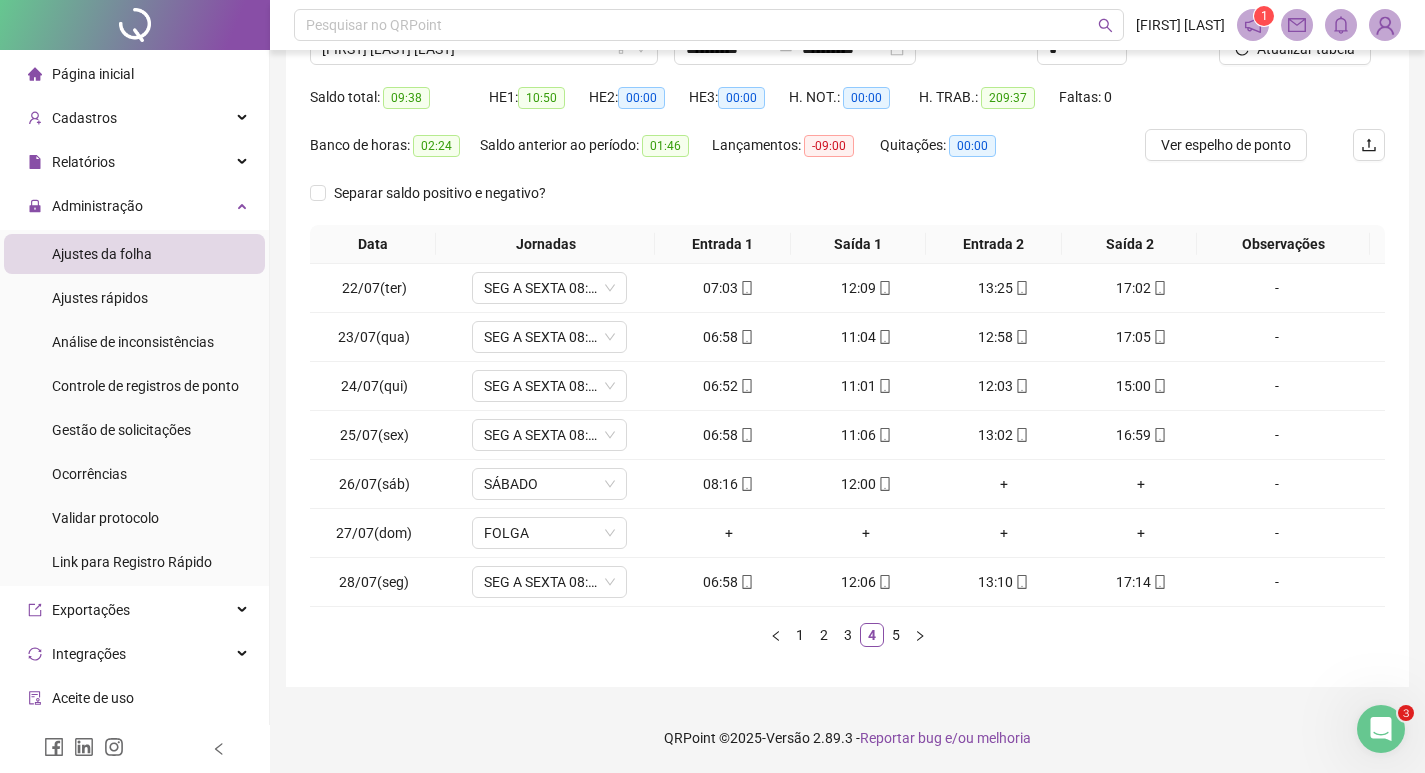 click on "5" at bounding box center [896, 635] 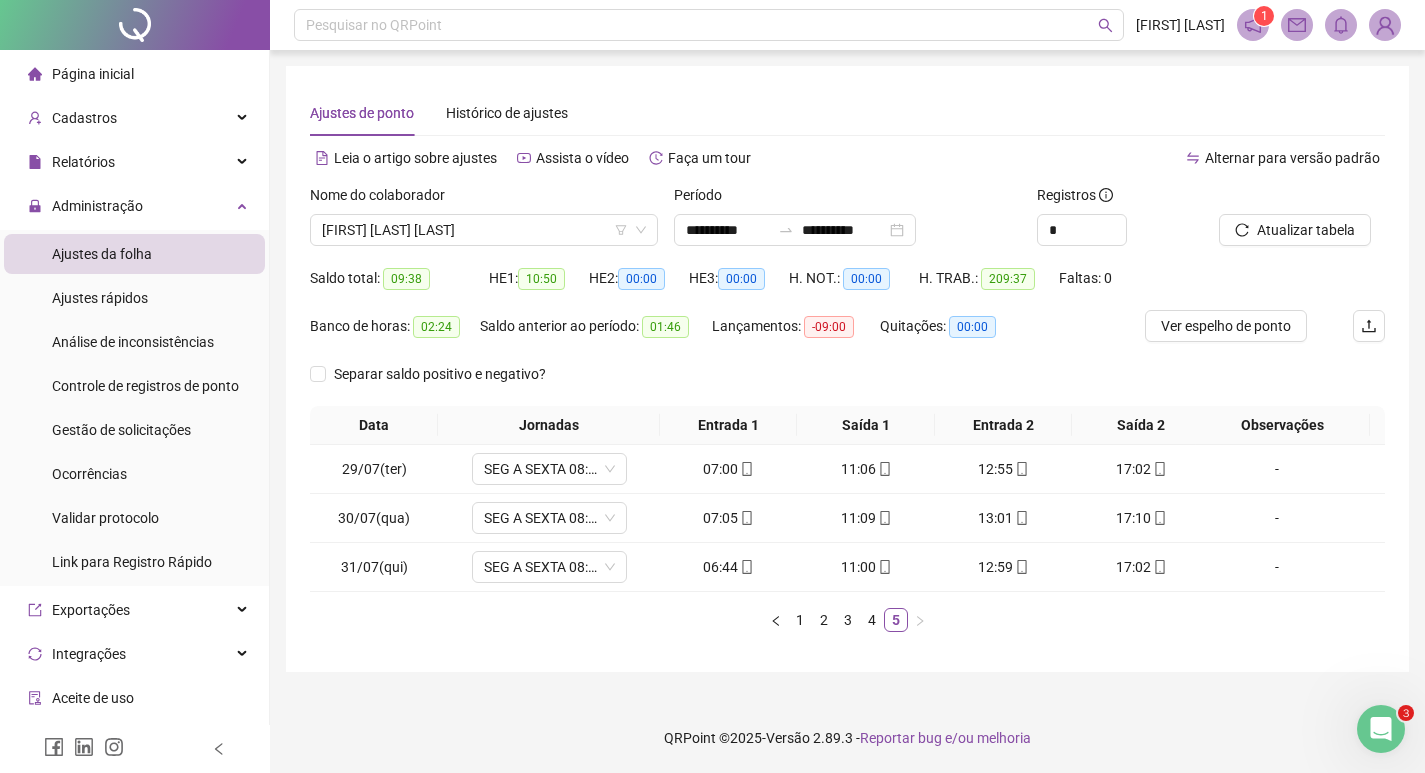 scroll, scrollTop: 0, scrollLeft: 0, axis: both 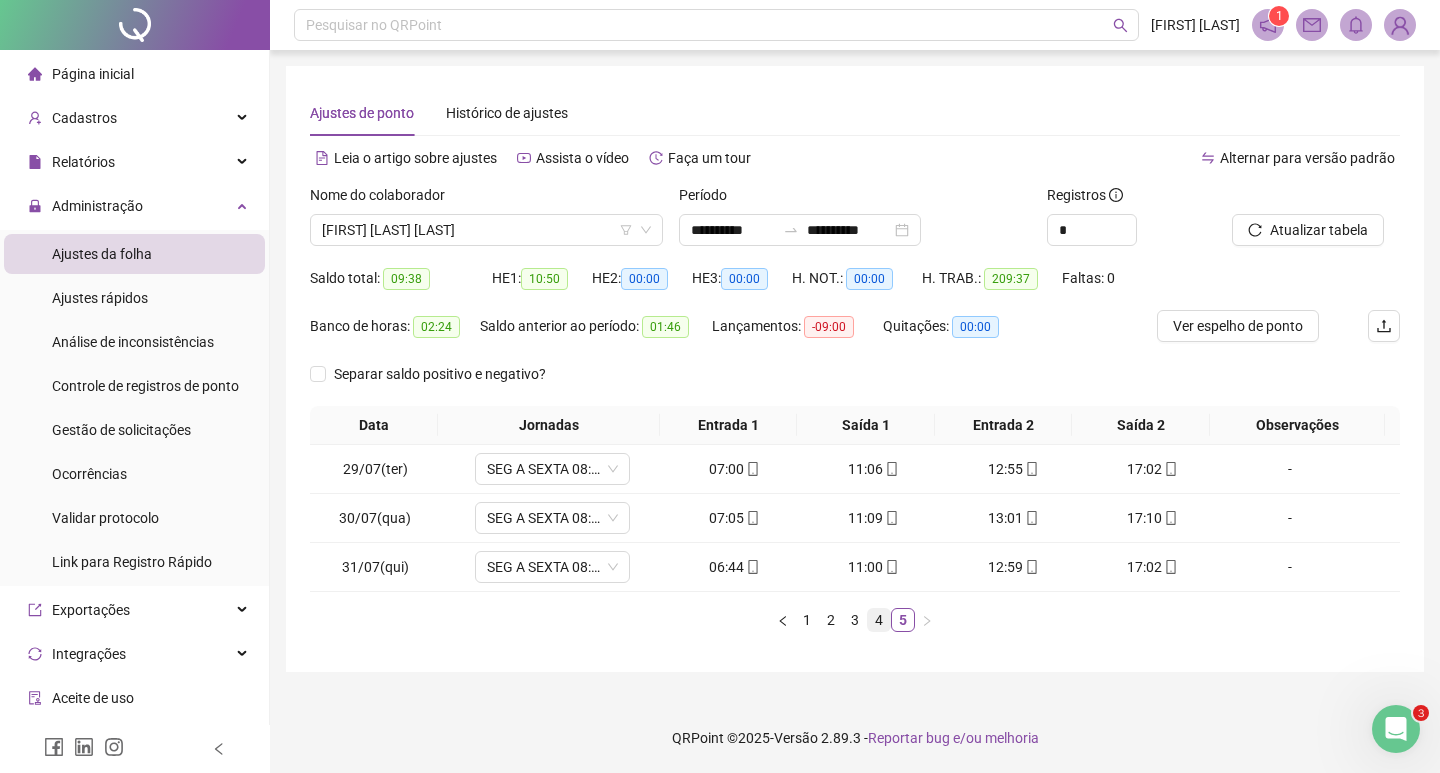 click on "4" at bounding box center (879, 620) 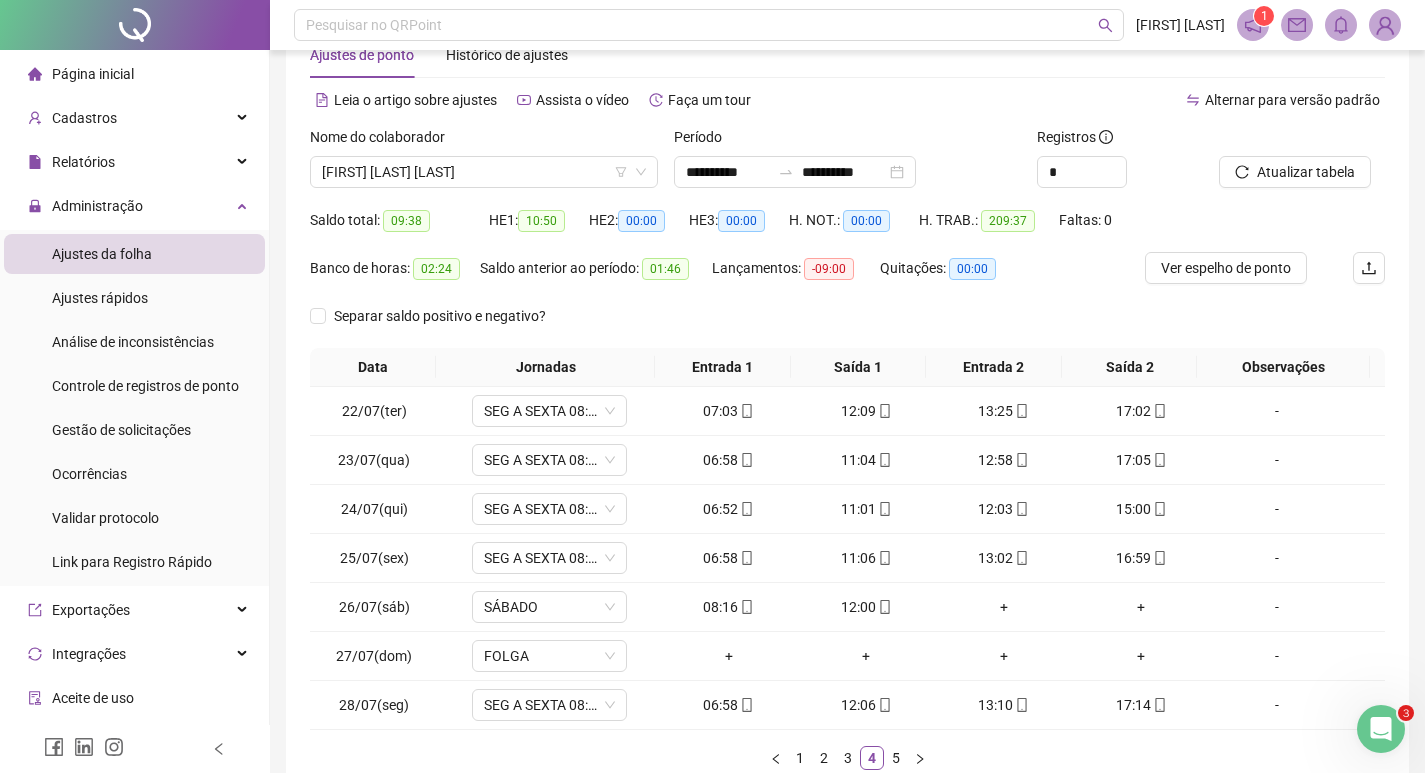 scroll, scrollTop: 0, scrollLeft: 0, axis: both 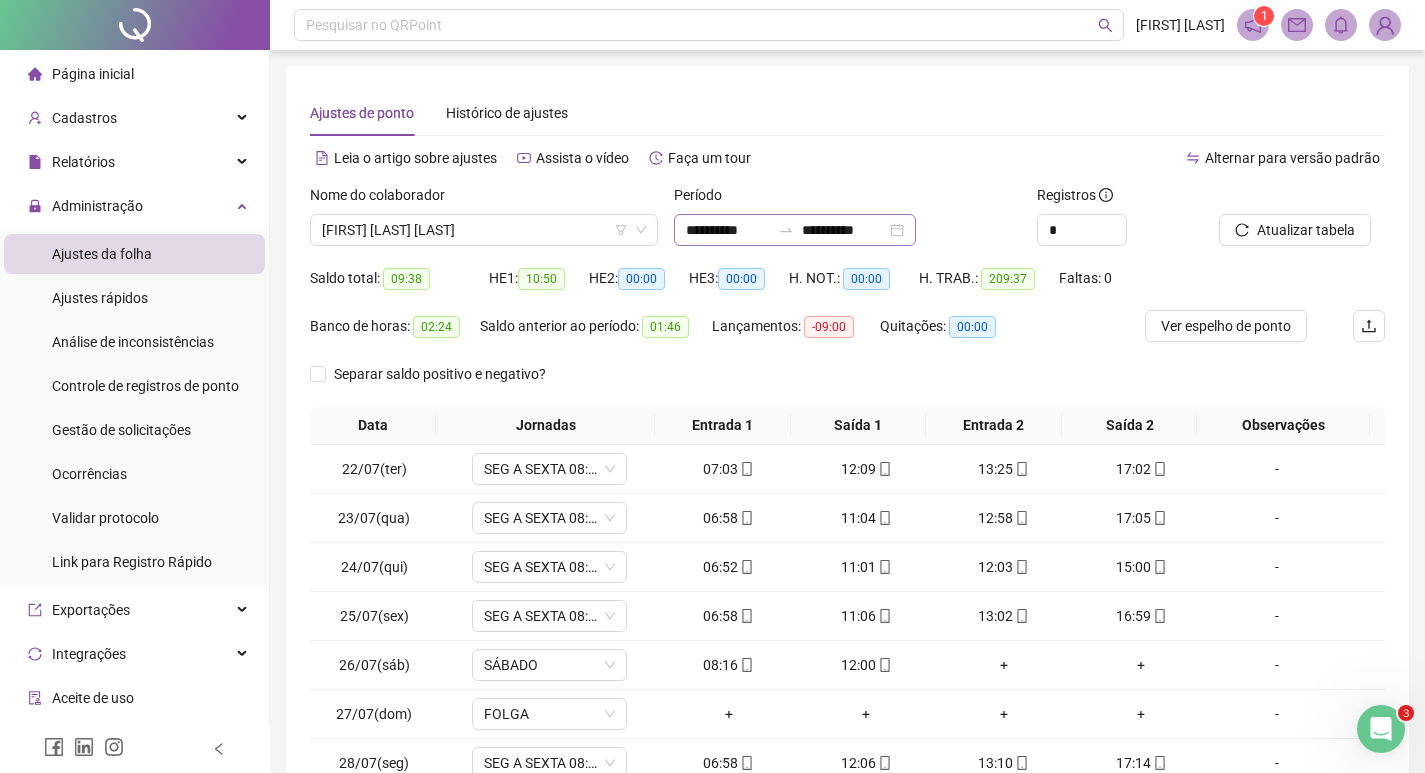 click on "**********" at bounding box center (795, 230) 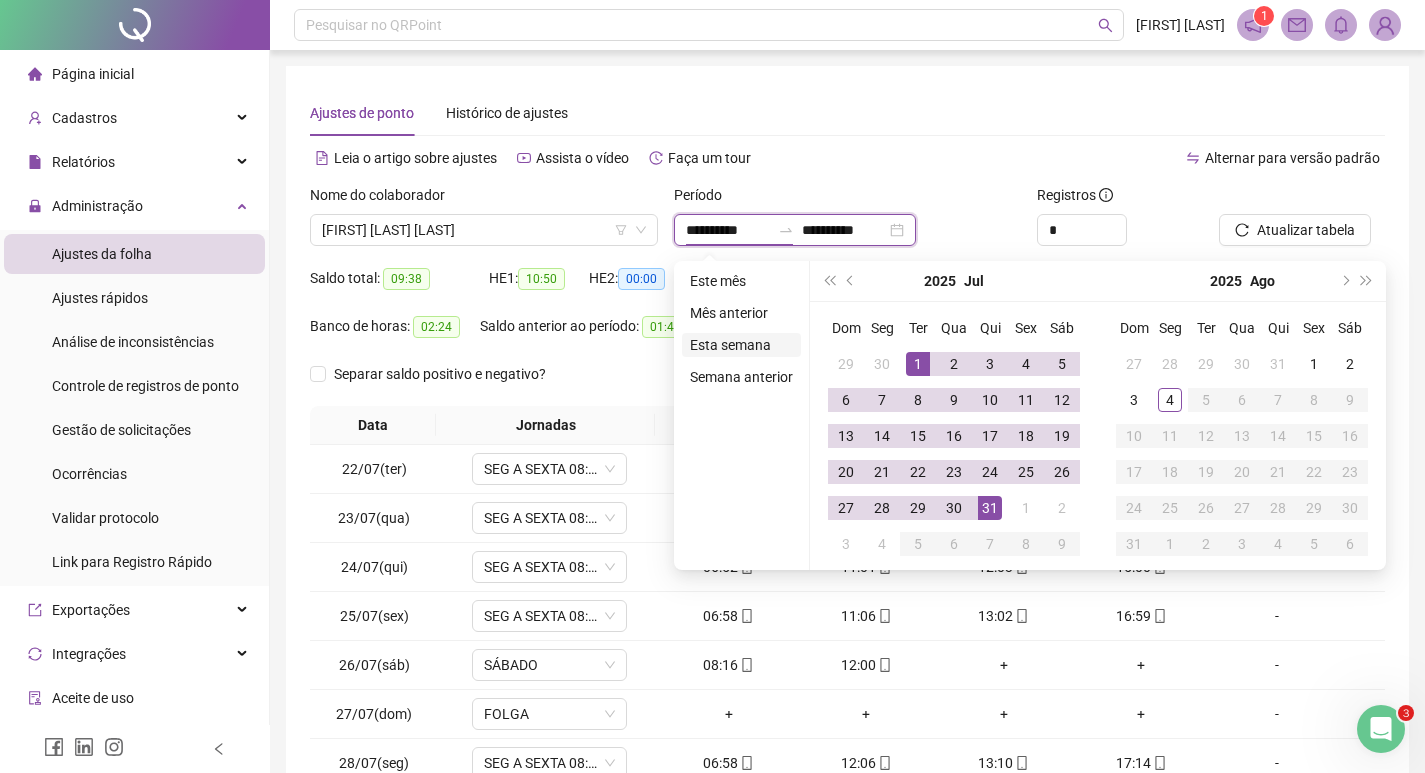 type on "**********" 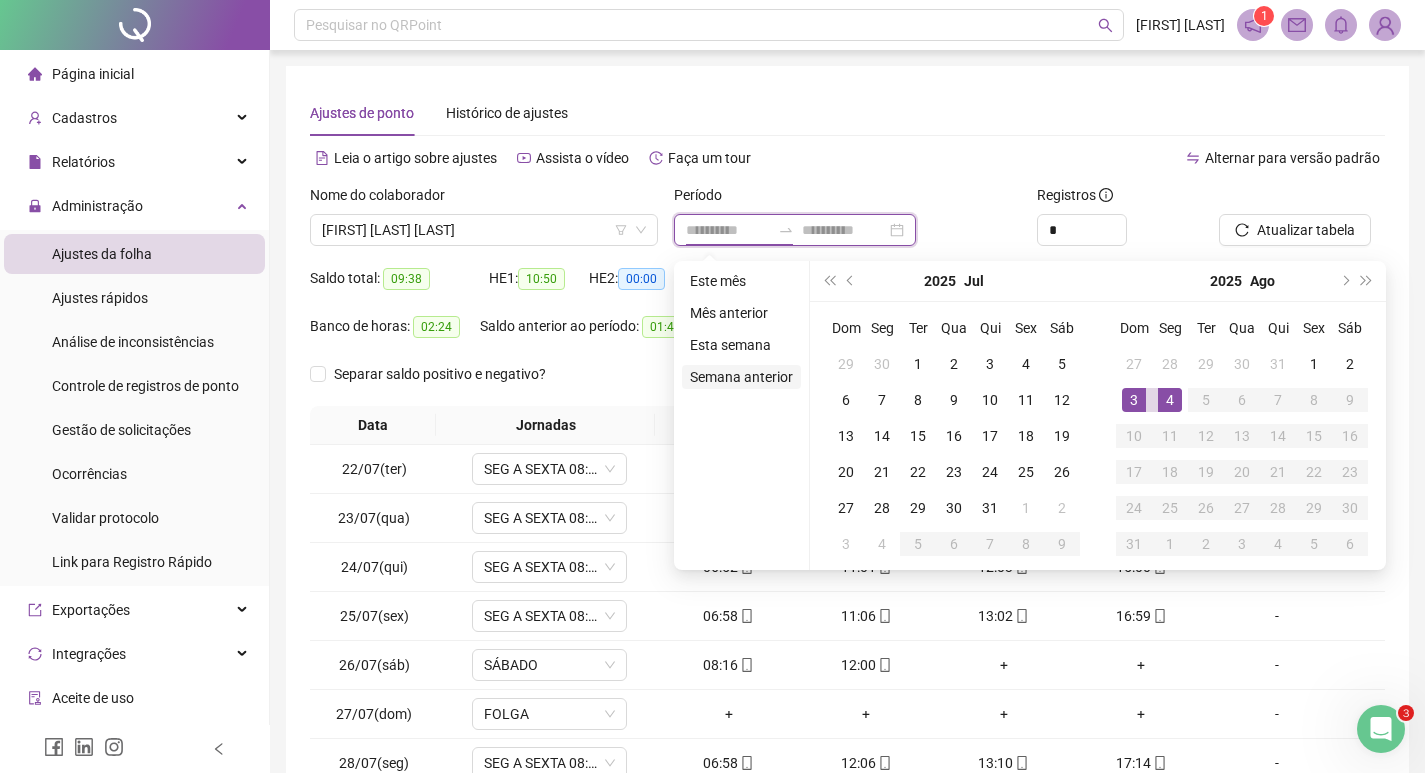 type on "**********" 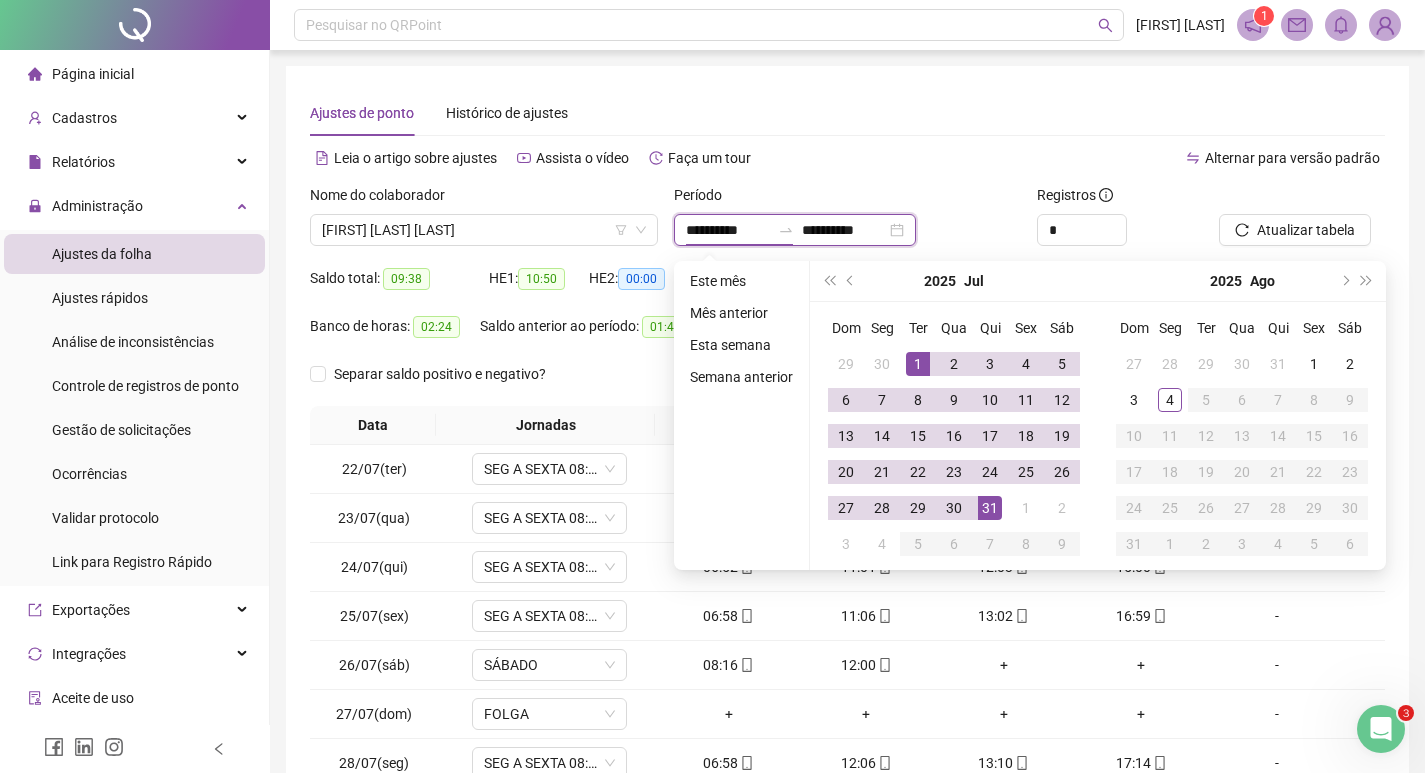type on "**********" 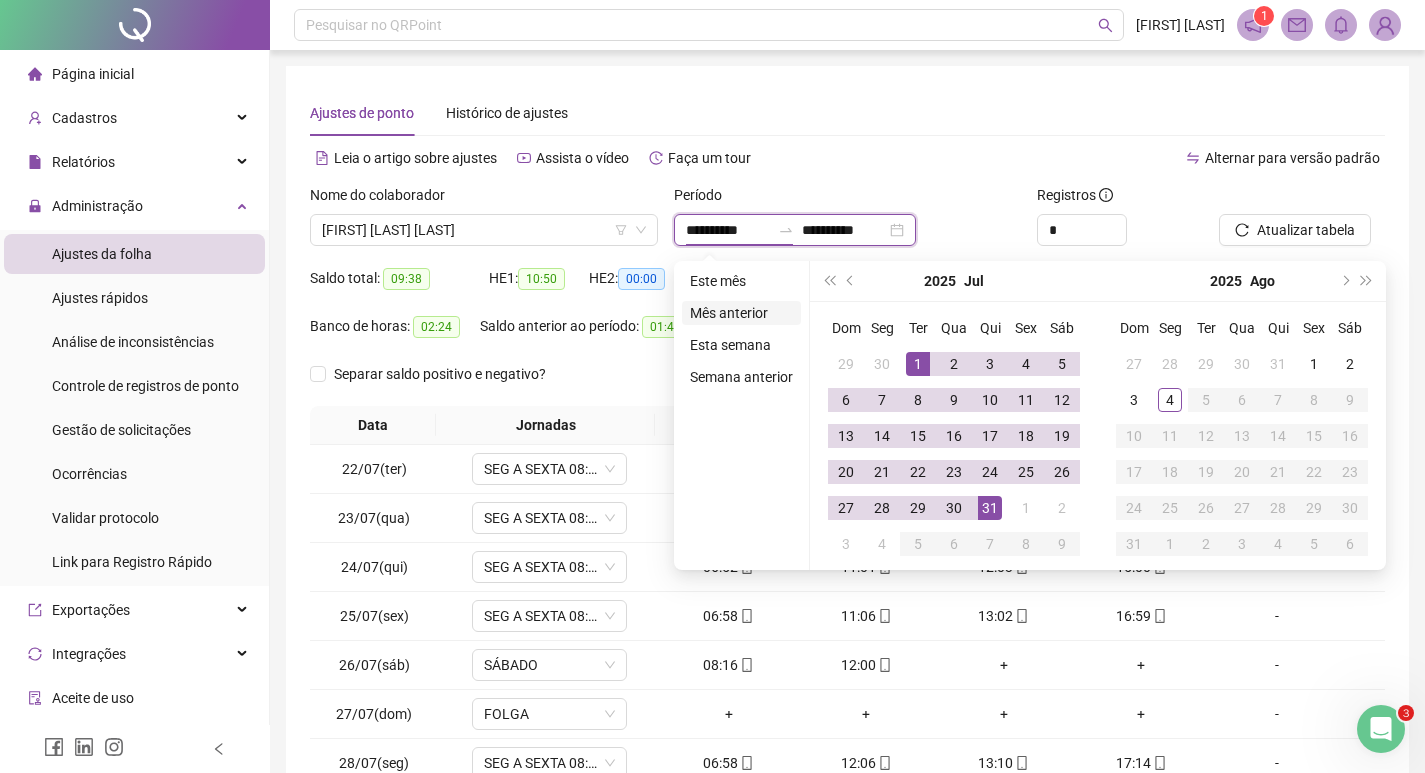 type on "**********" 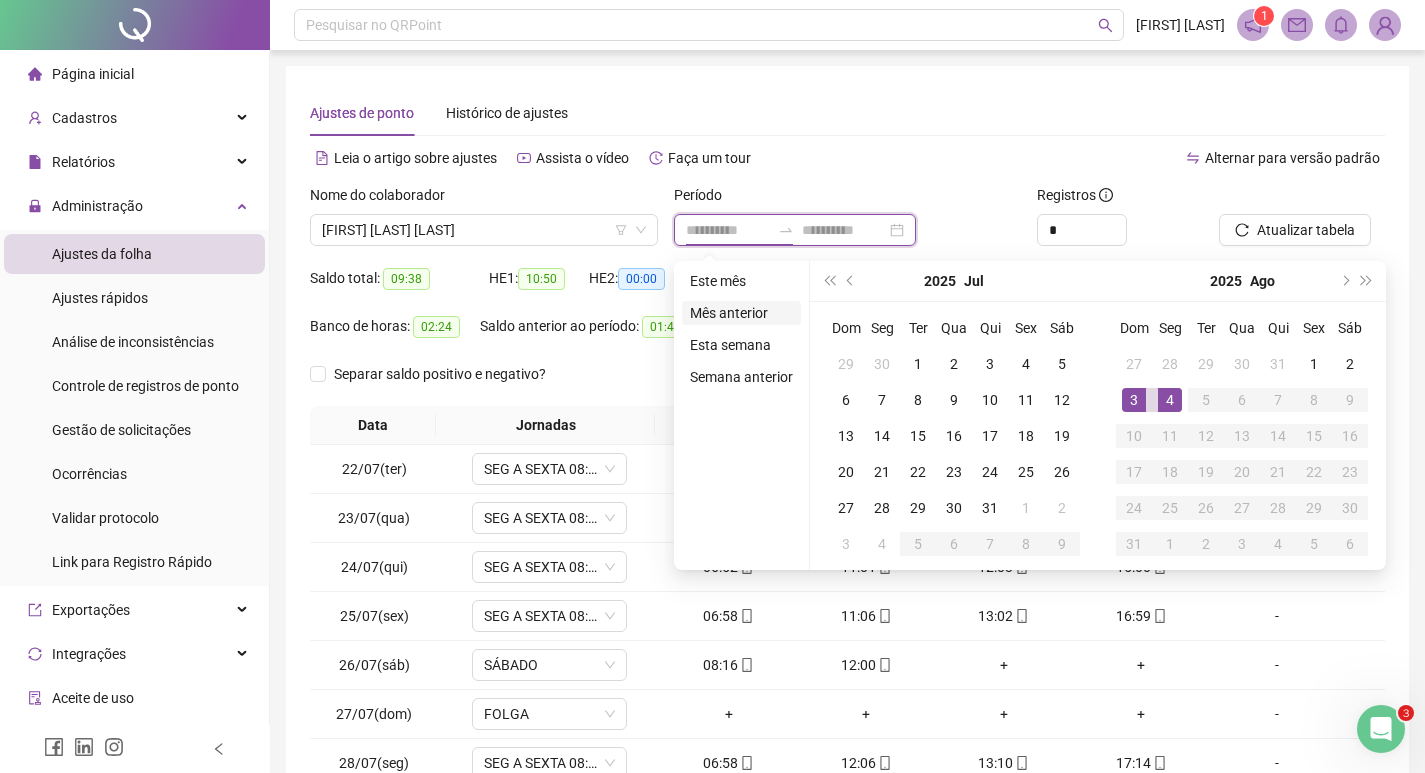 type on "**********" 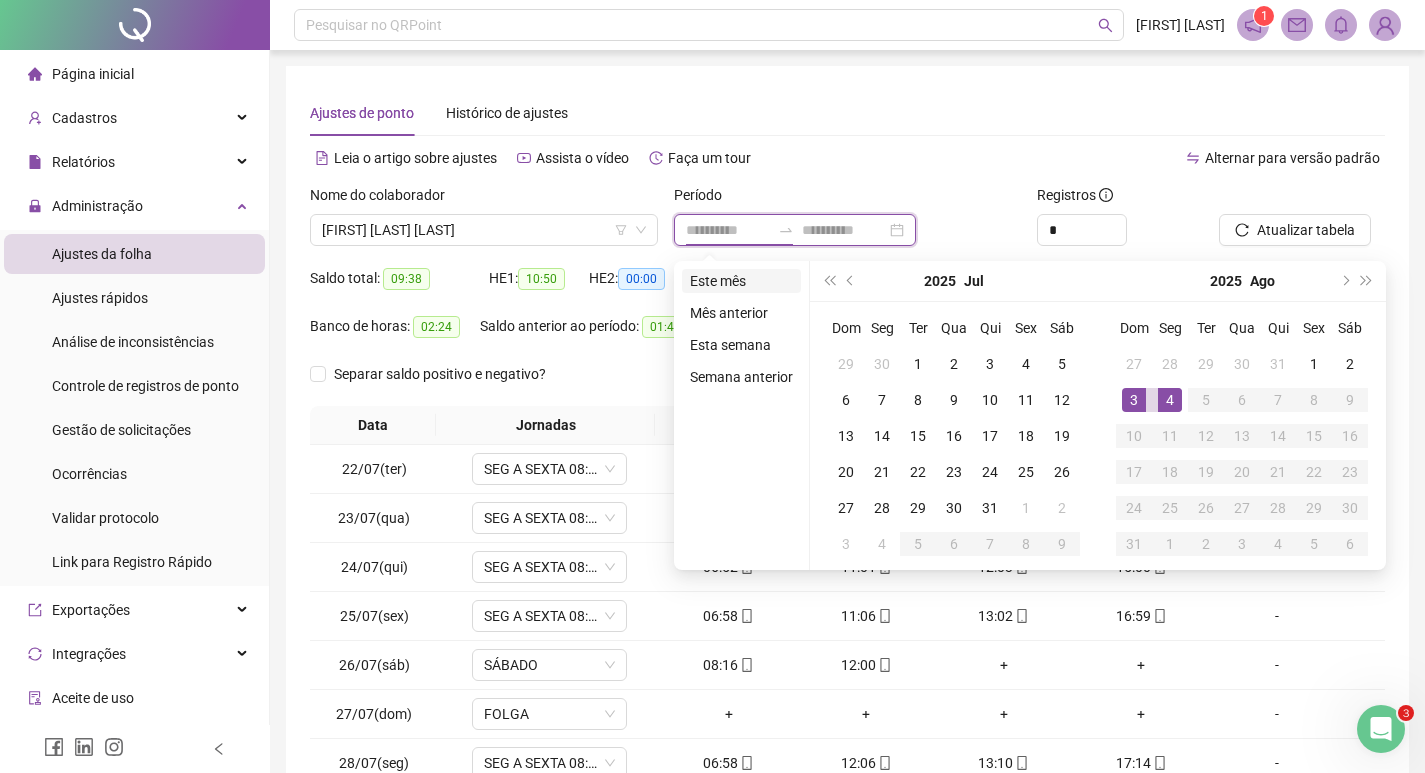 type on "**********" 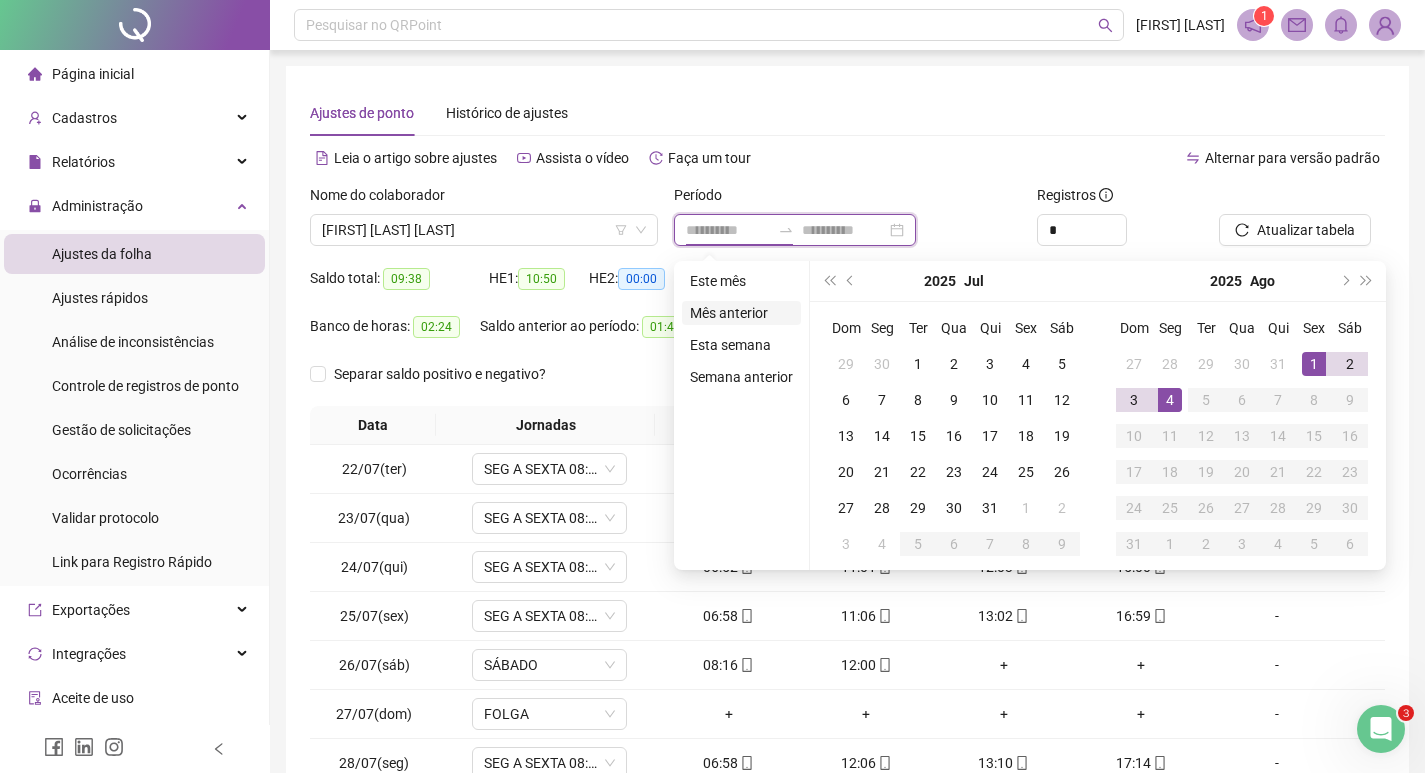 type on "**********" 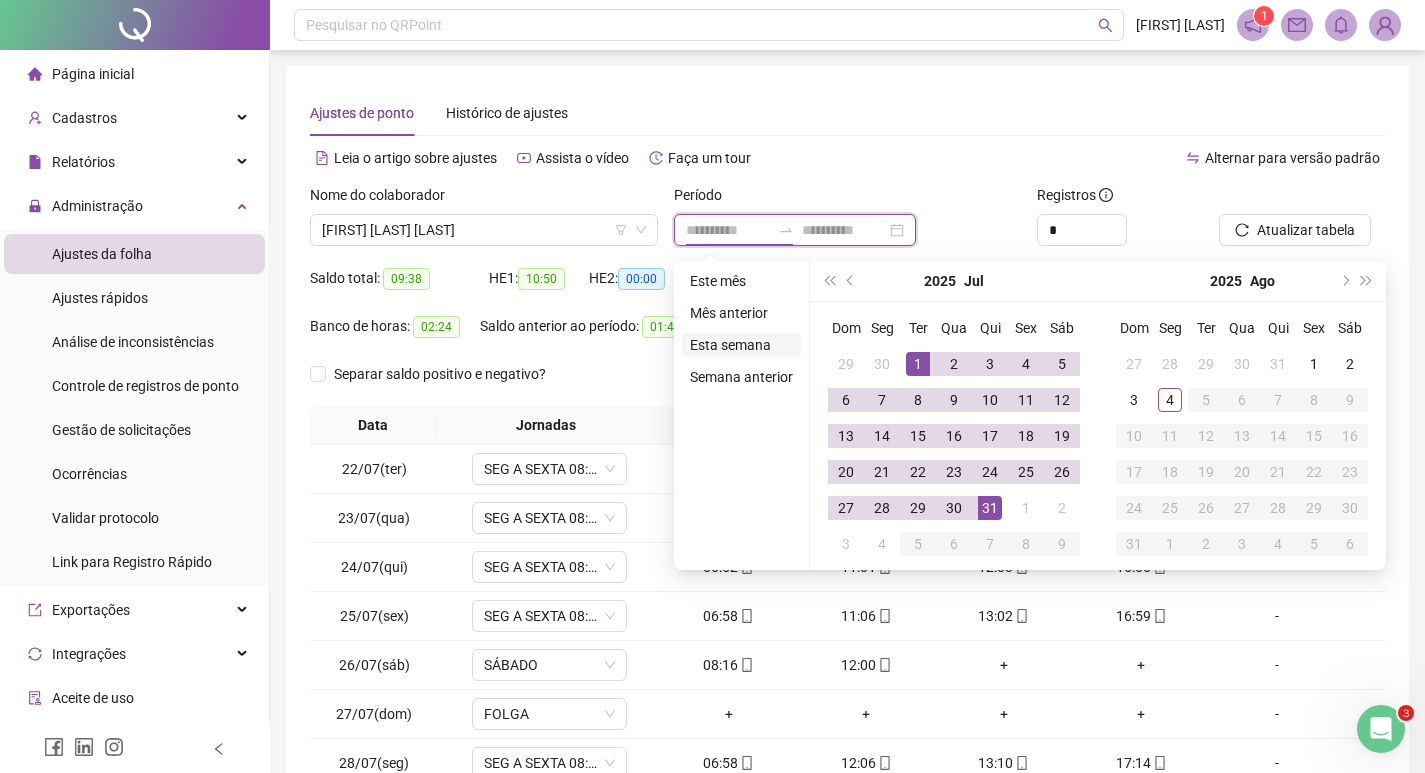 type on "**********" 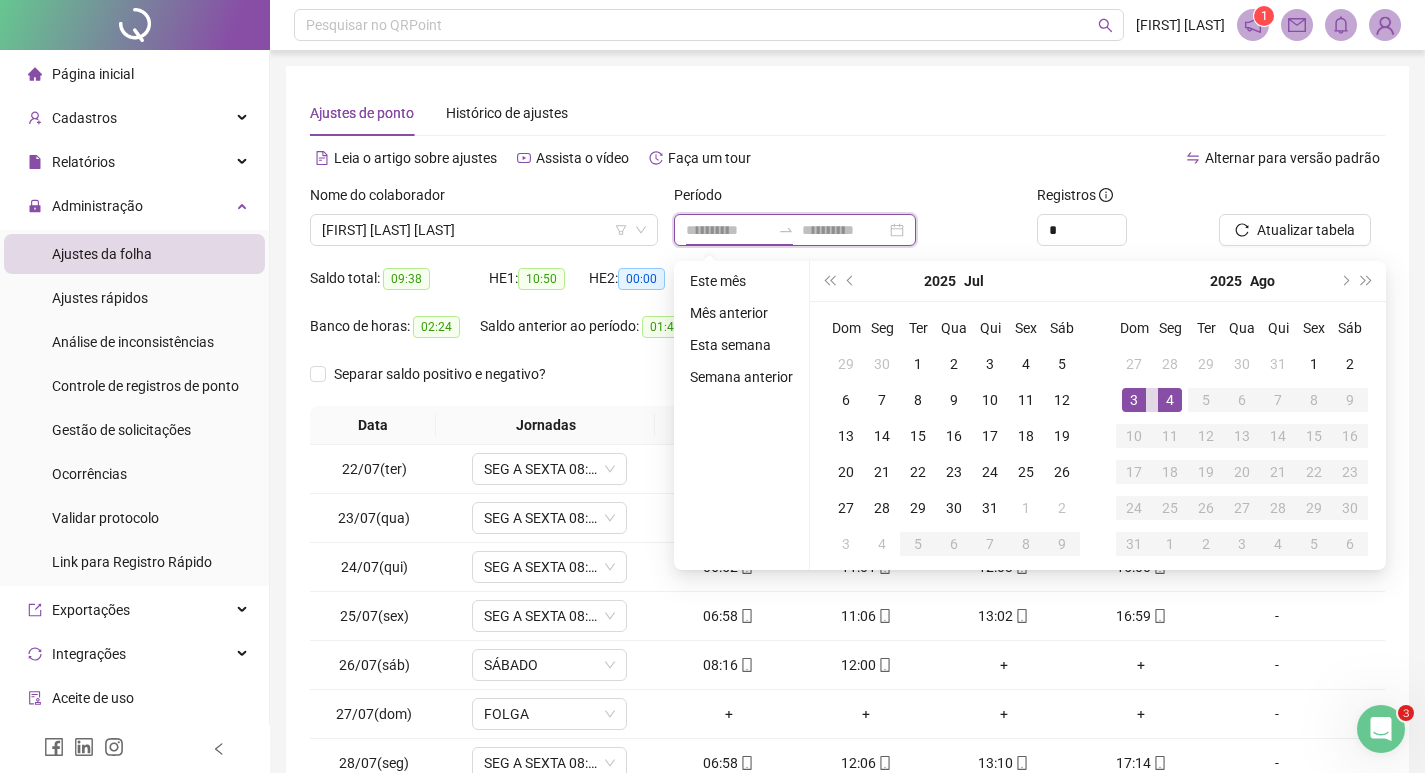 type on "**********" 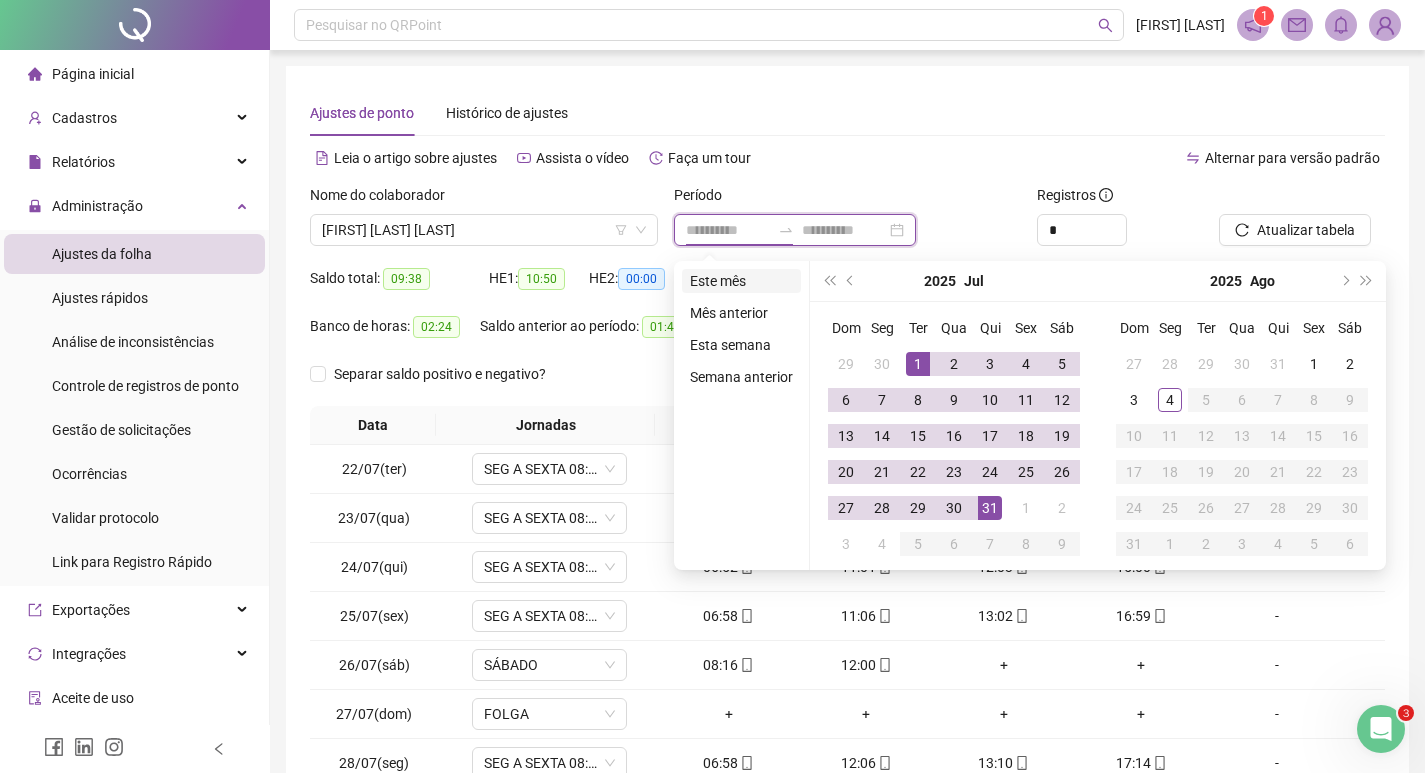 type on "**********" 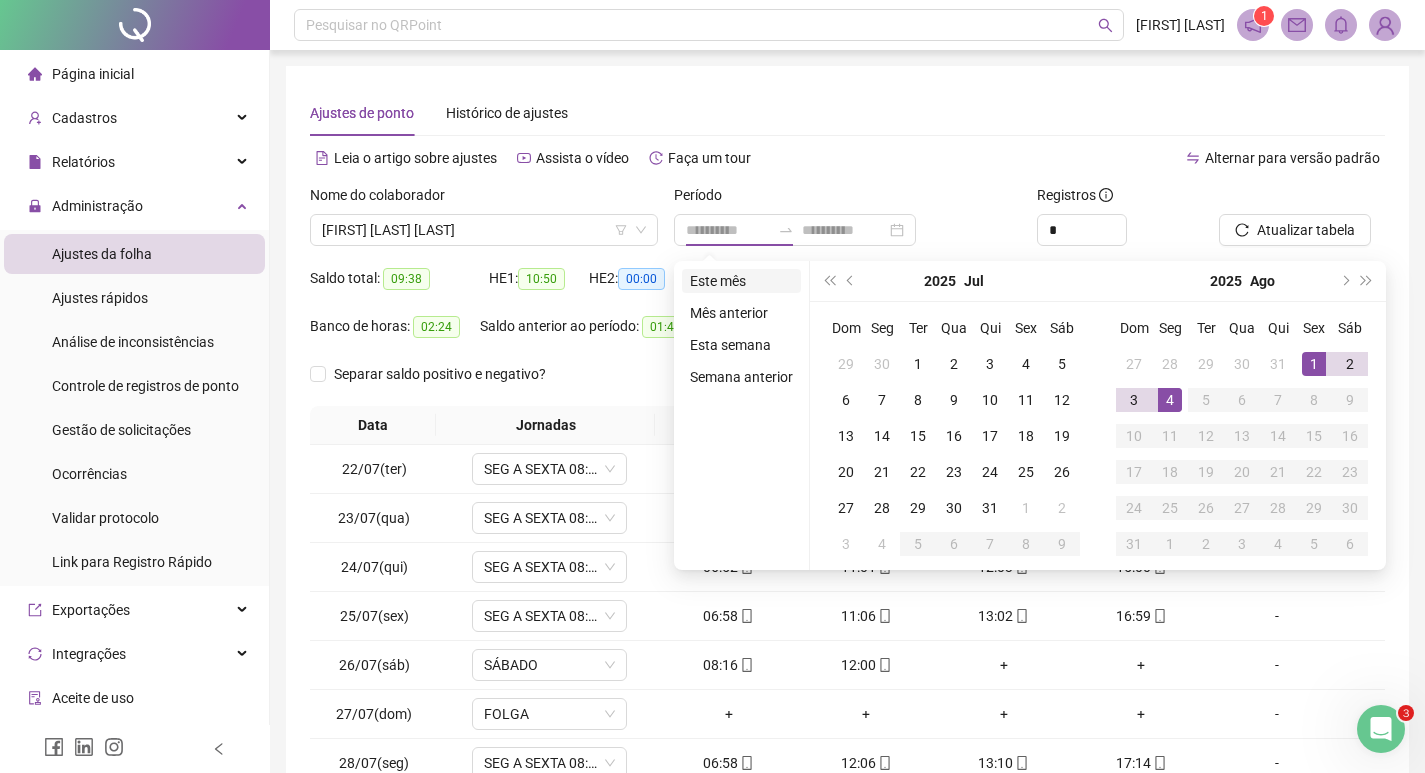 click on "Este mês" at bounding box center (741, 281) 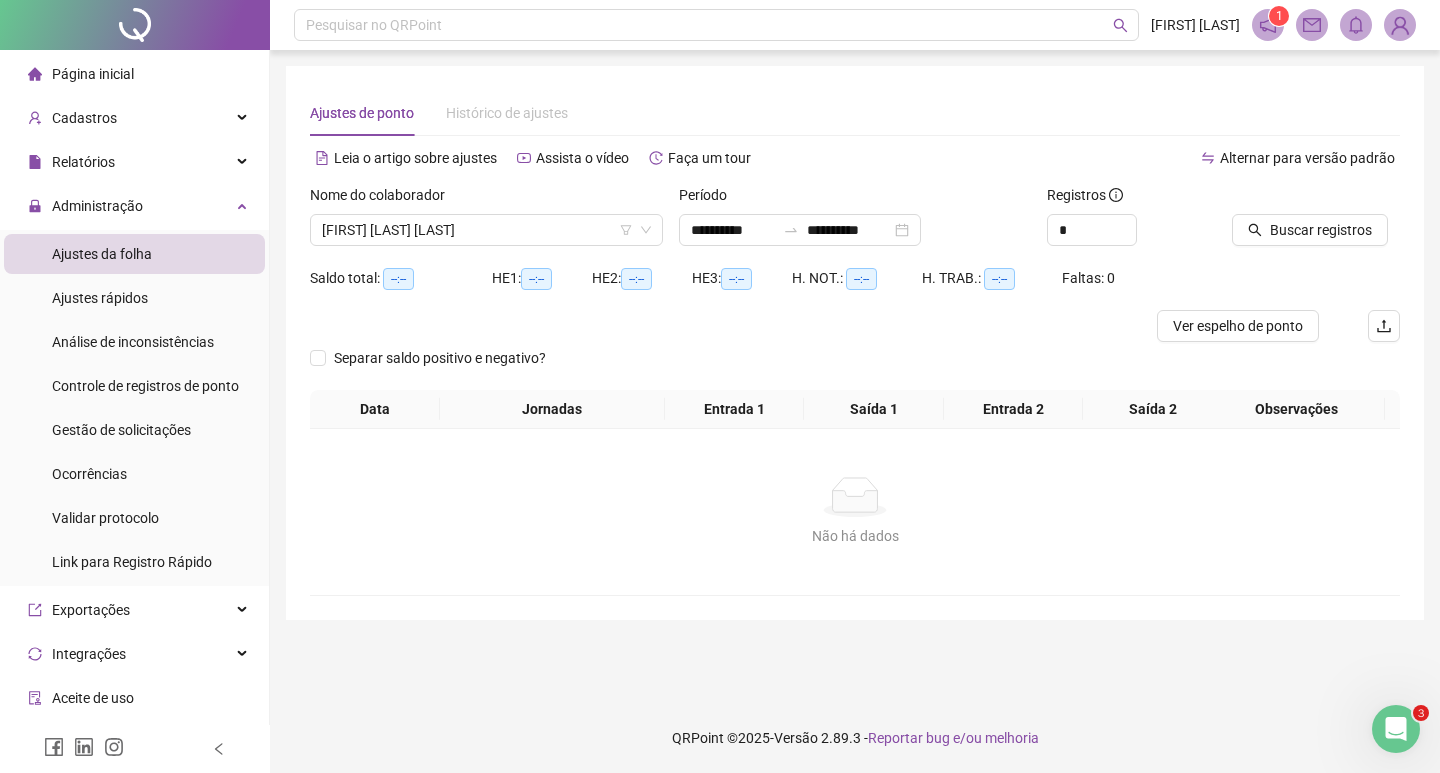 click at bounding box center [1291, 199] 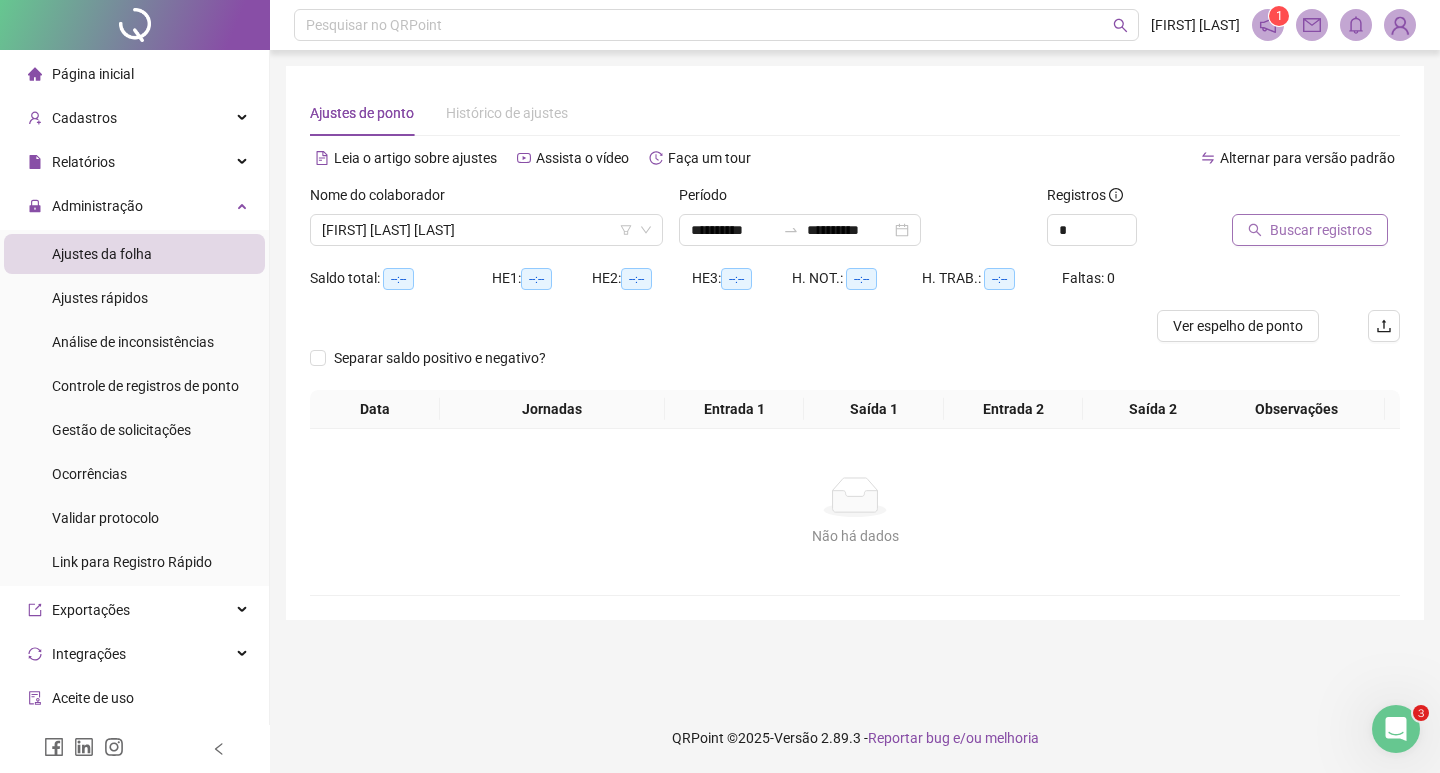 click on "Buscar registros" at bounding box center [1321, 230] 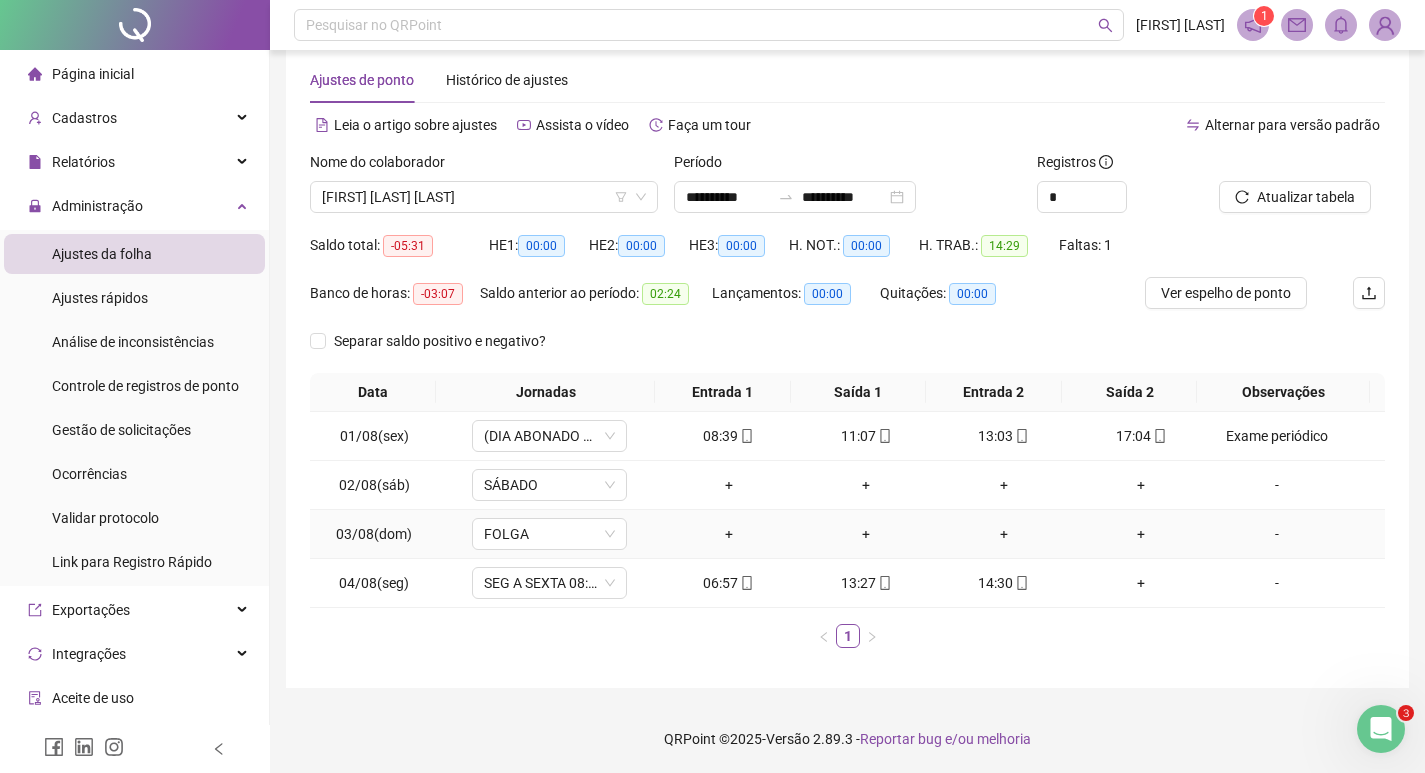 scroll, scrollTop: 34, scrollLeft: 0, axis: vertical 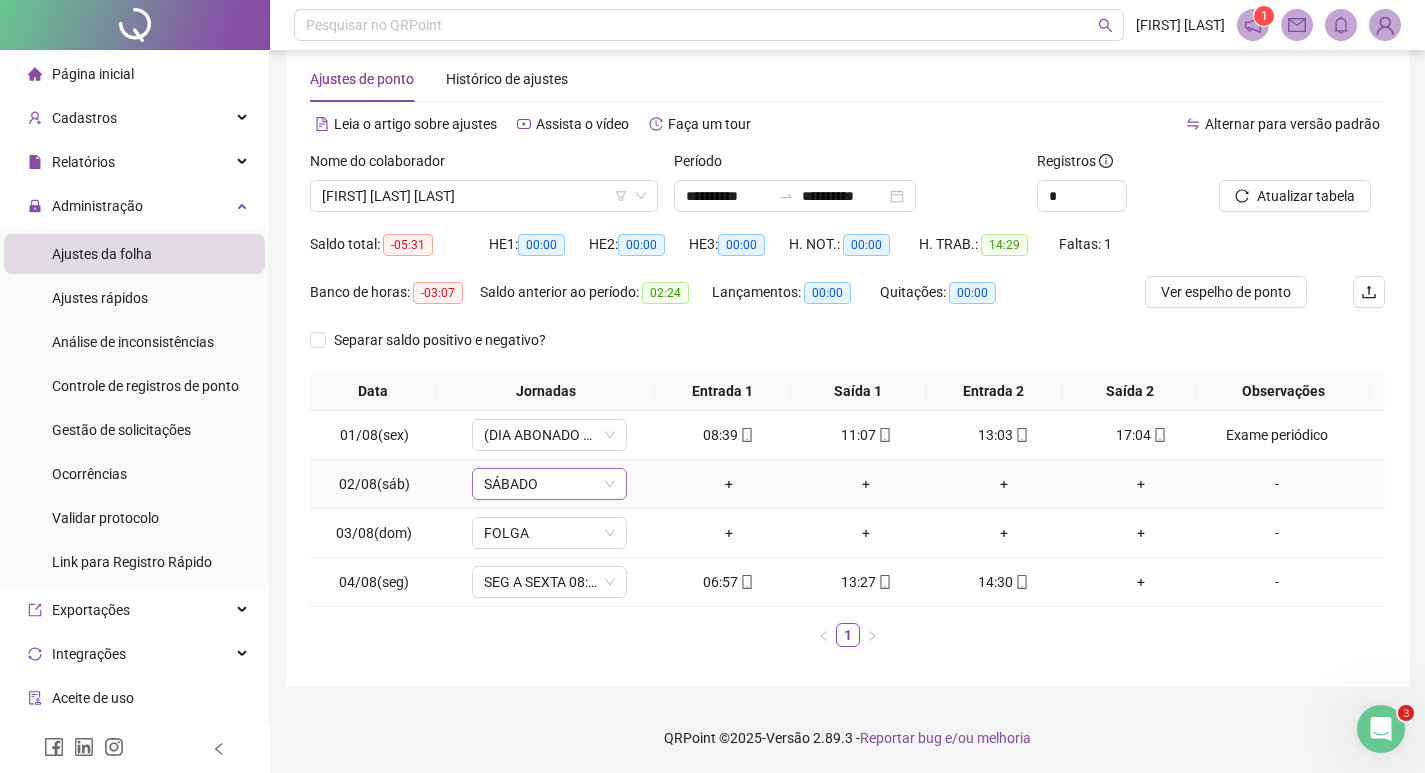 click on "SÁBADO" at bounding box center [549, 484] 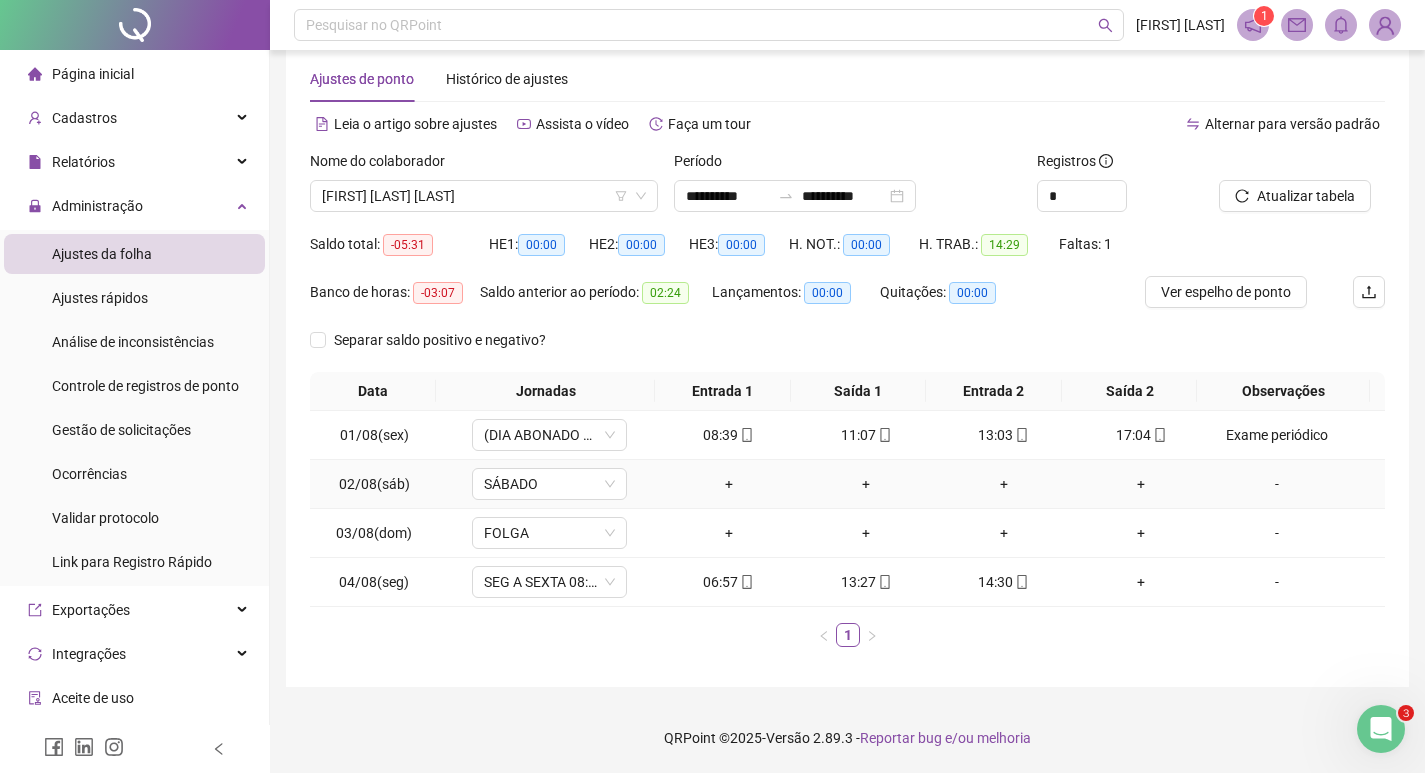 click on "-" at bounding box center (1277, 484) 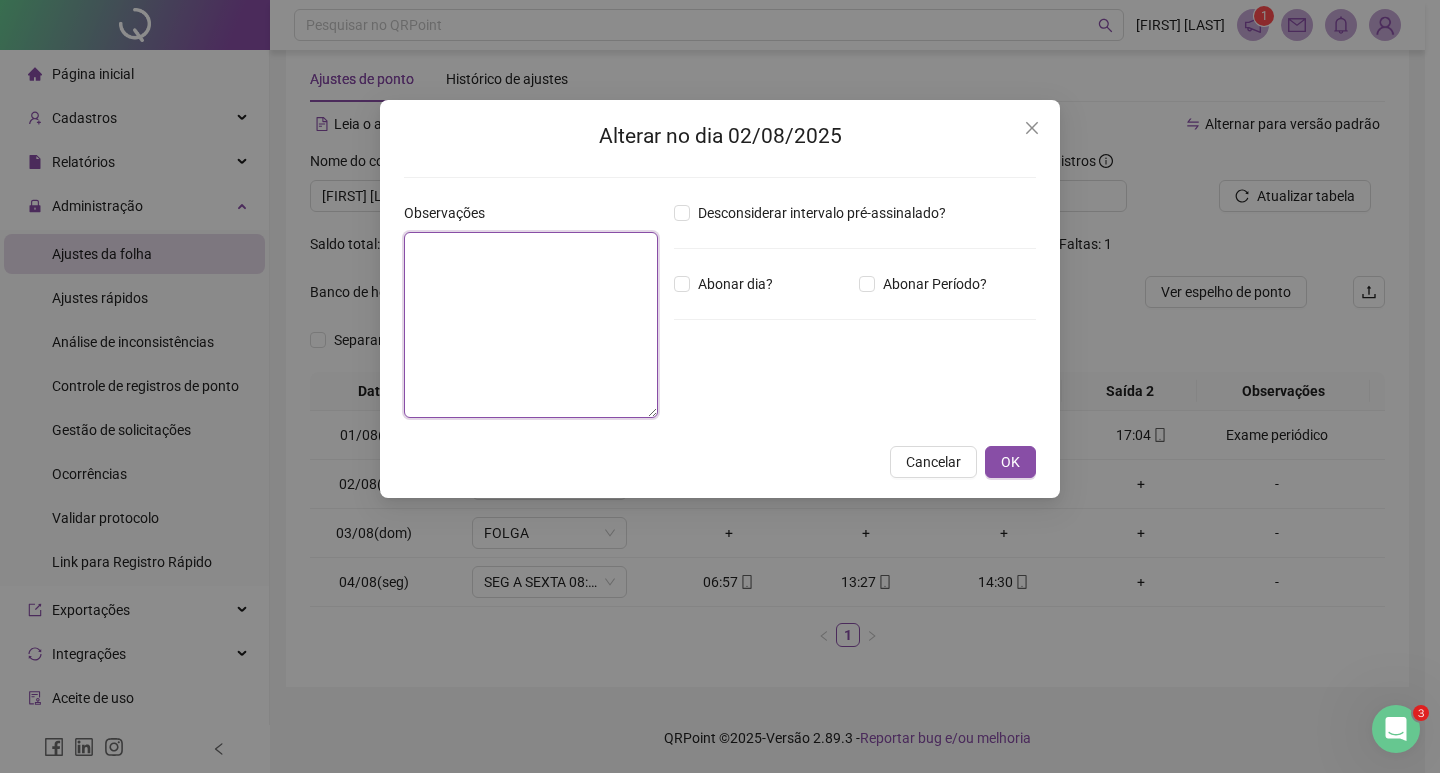 click at bounding box center [531, 325] 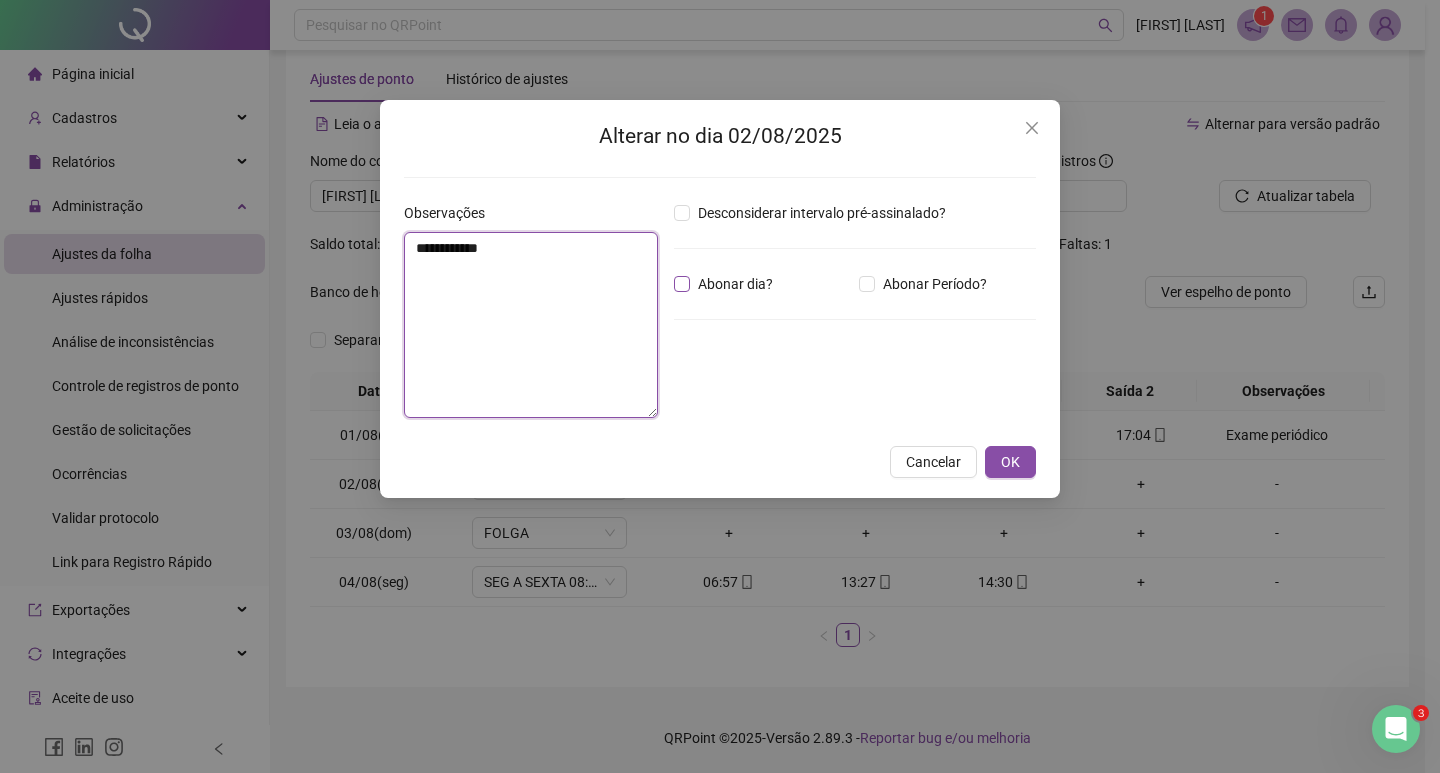 type on "**********" 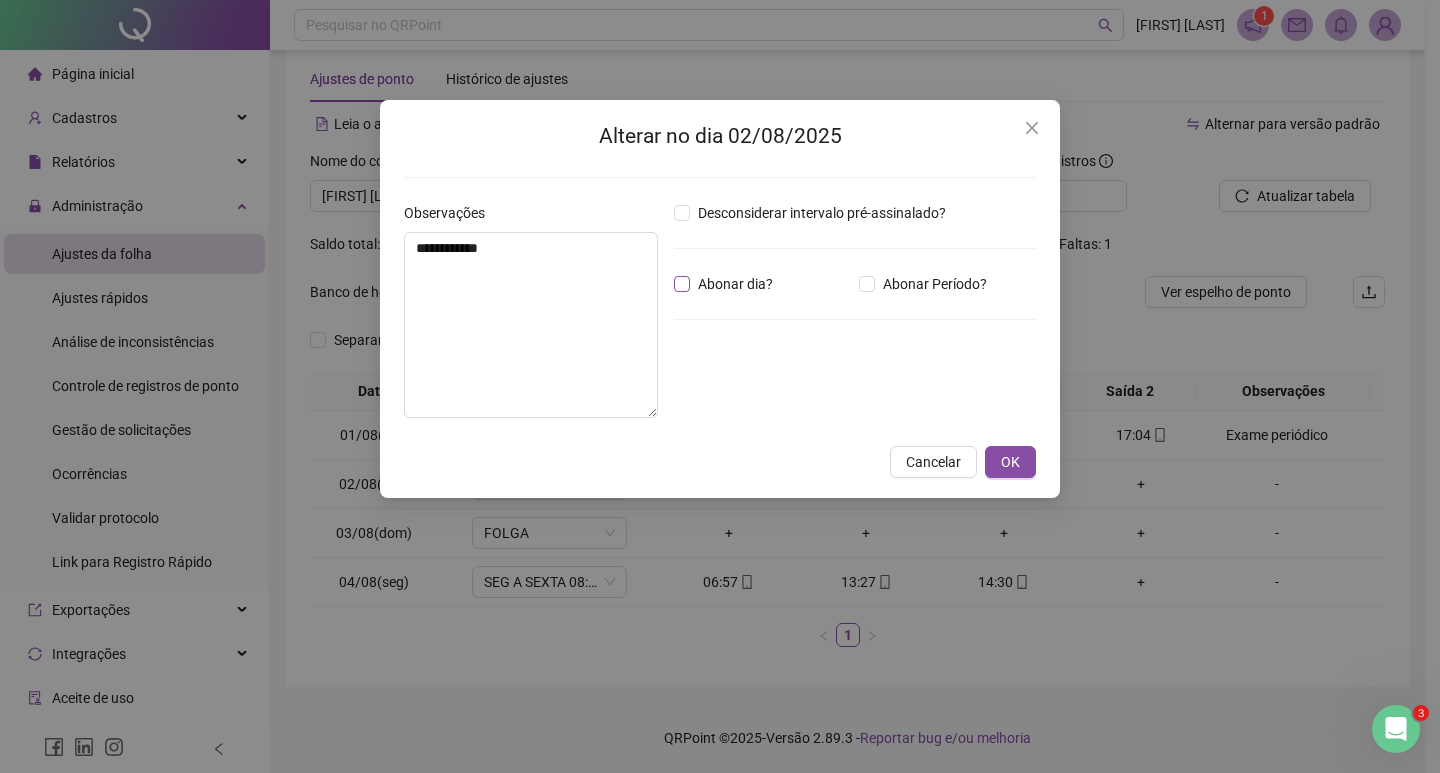click on "Abonar dia?" at bounding box center [735, 284] 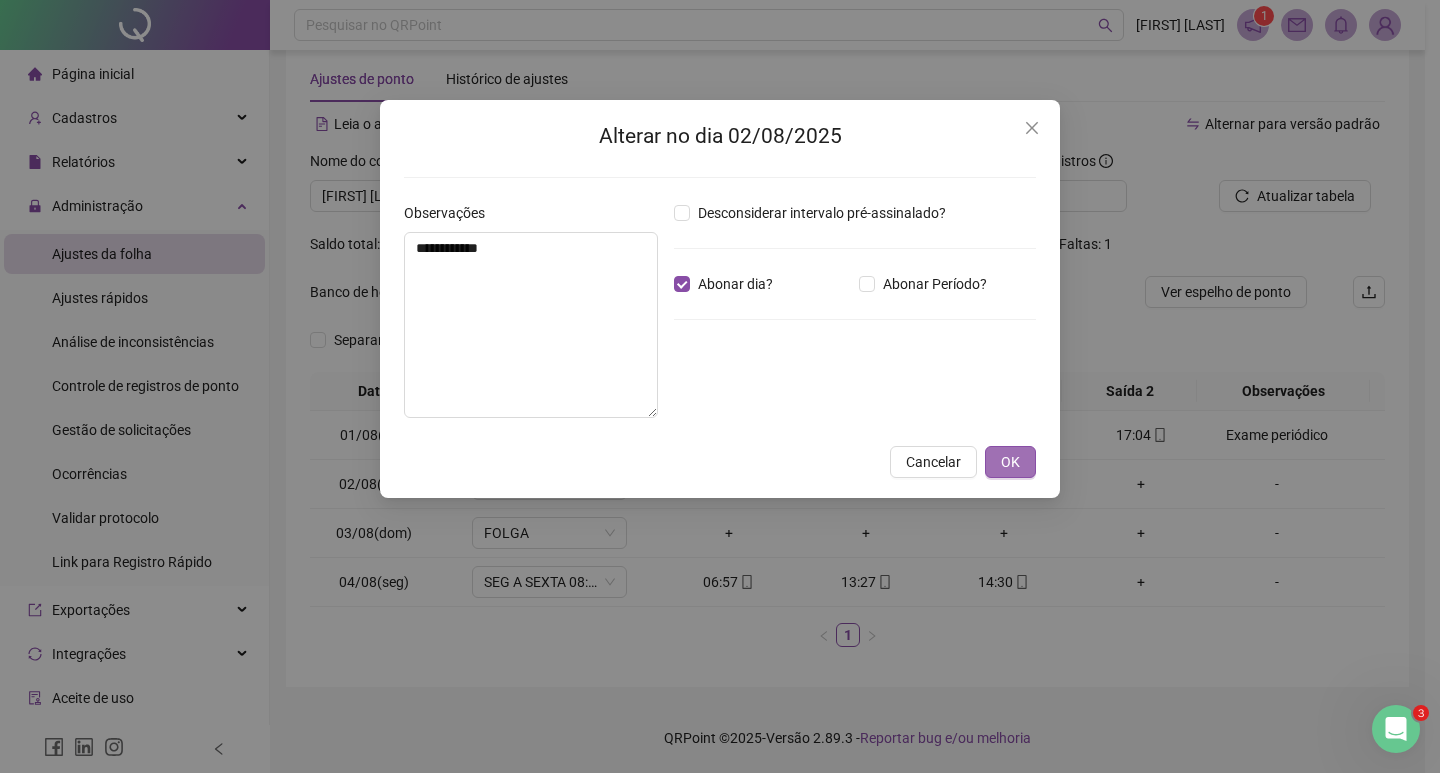 click on "OK" at bounding box center (1010, 462) 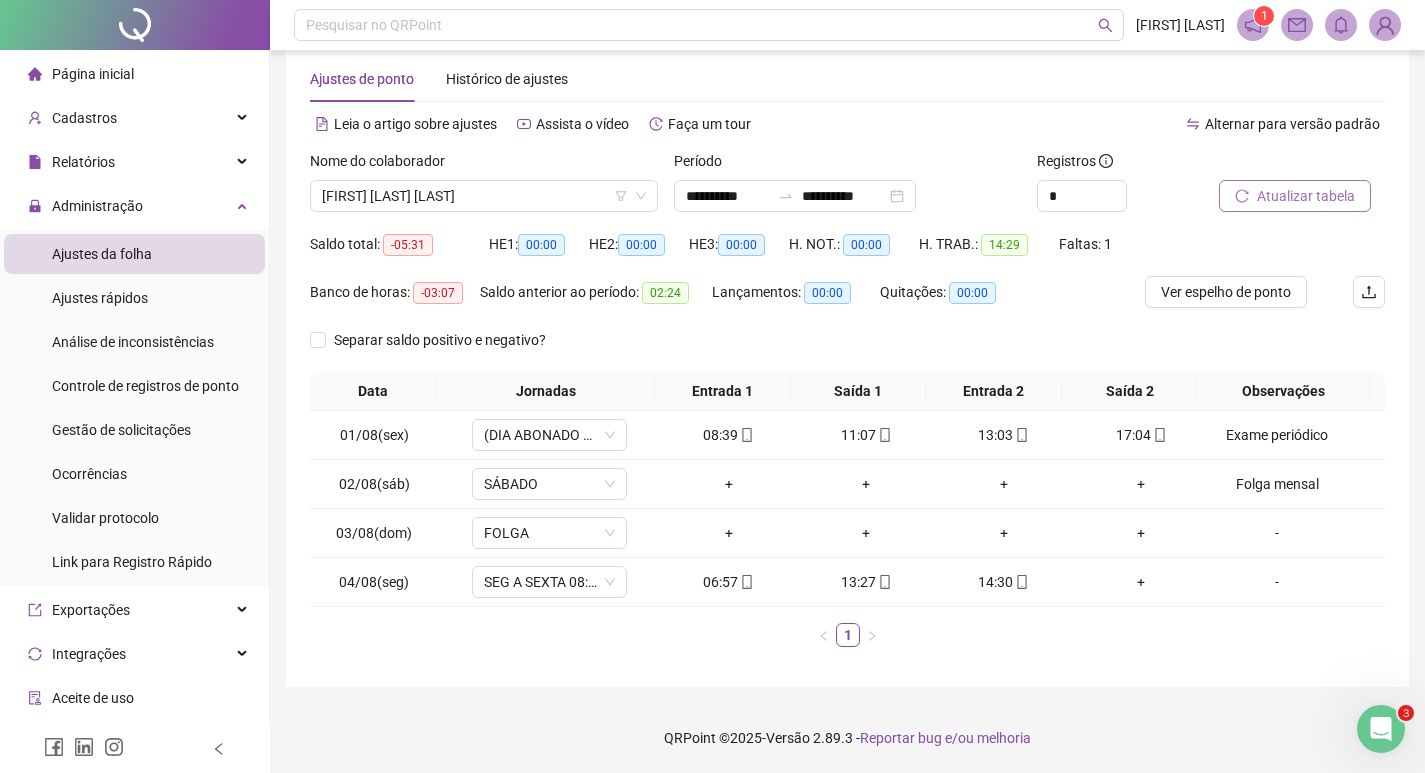 click on "Atualizar tabela" at bounding box center (1306, 196) 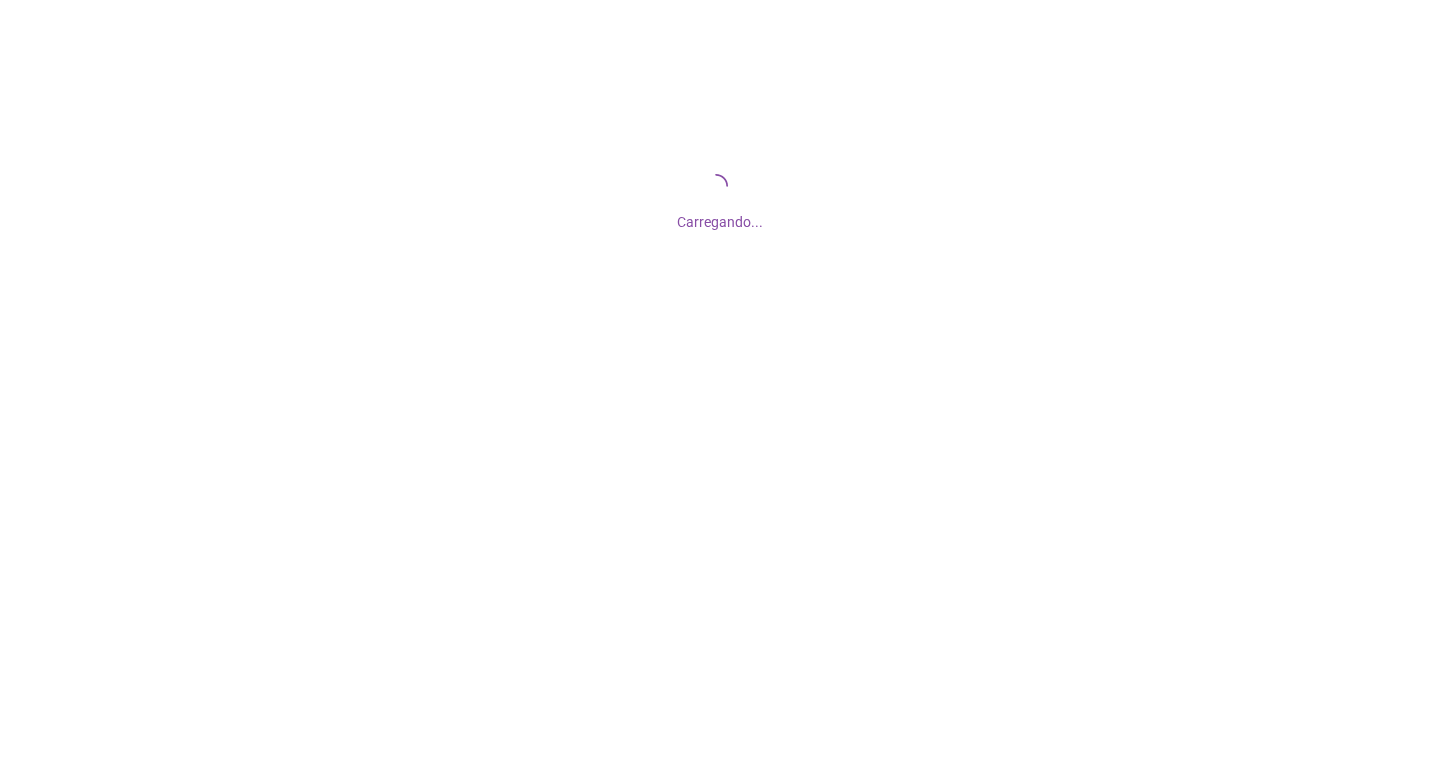 scroll, scrollTop: 0, scrollLeft: 0, axis: both 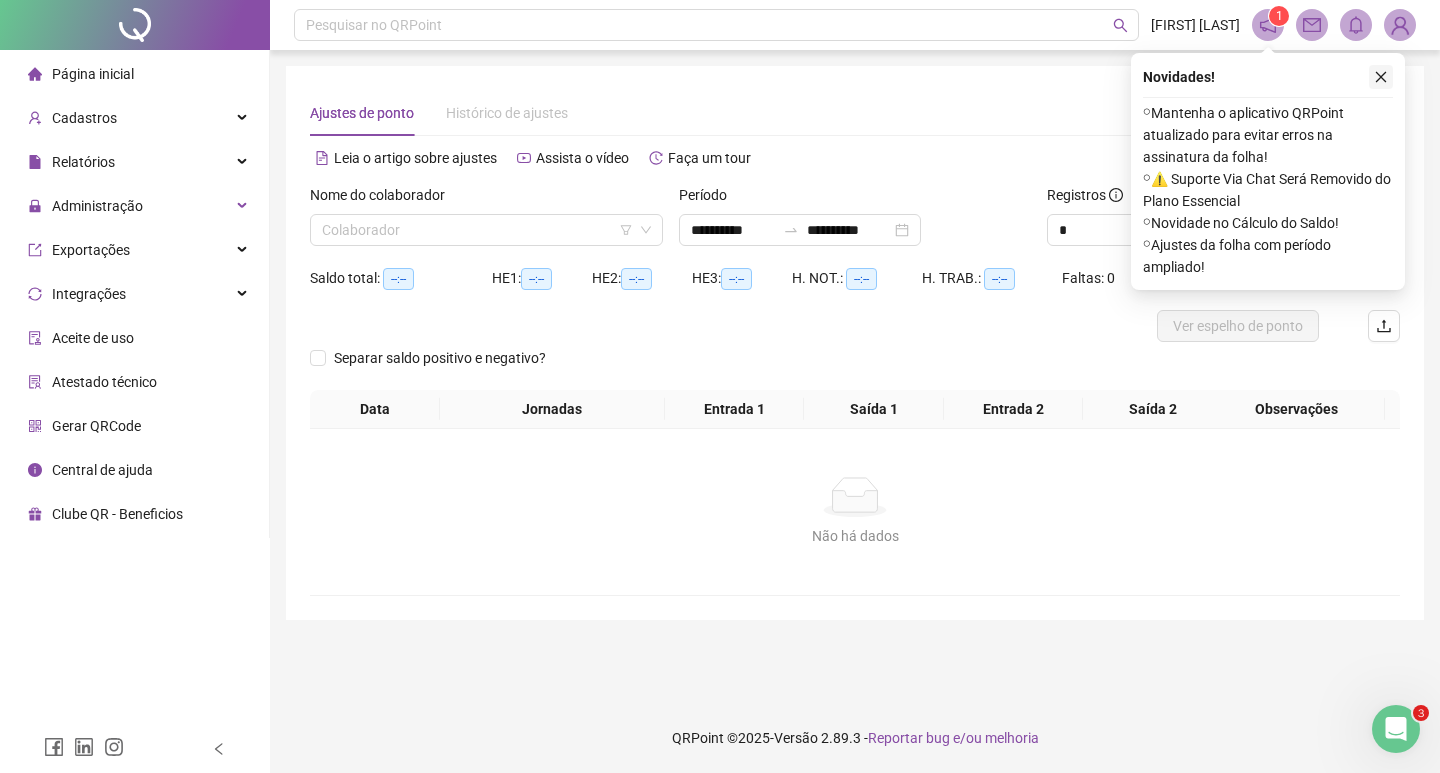 click 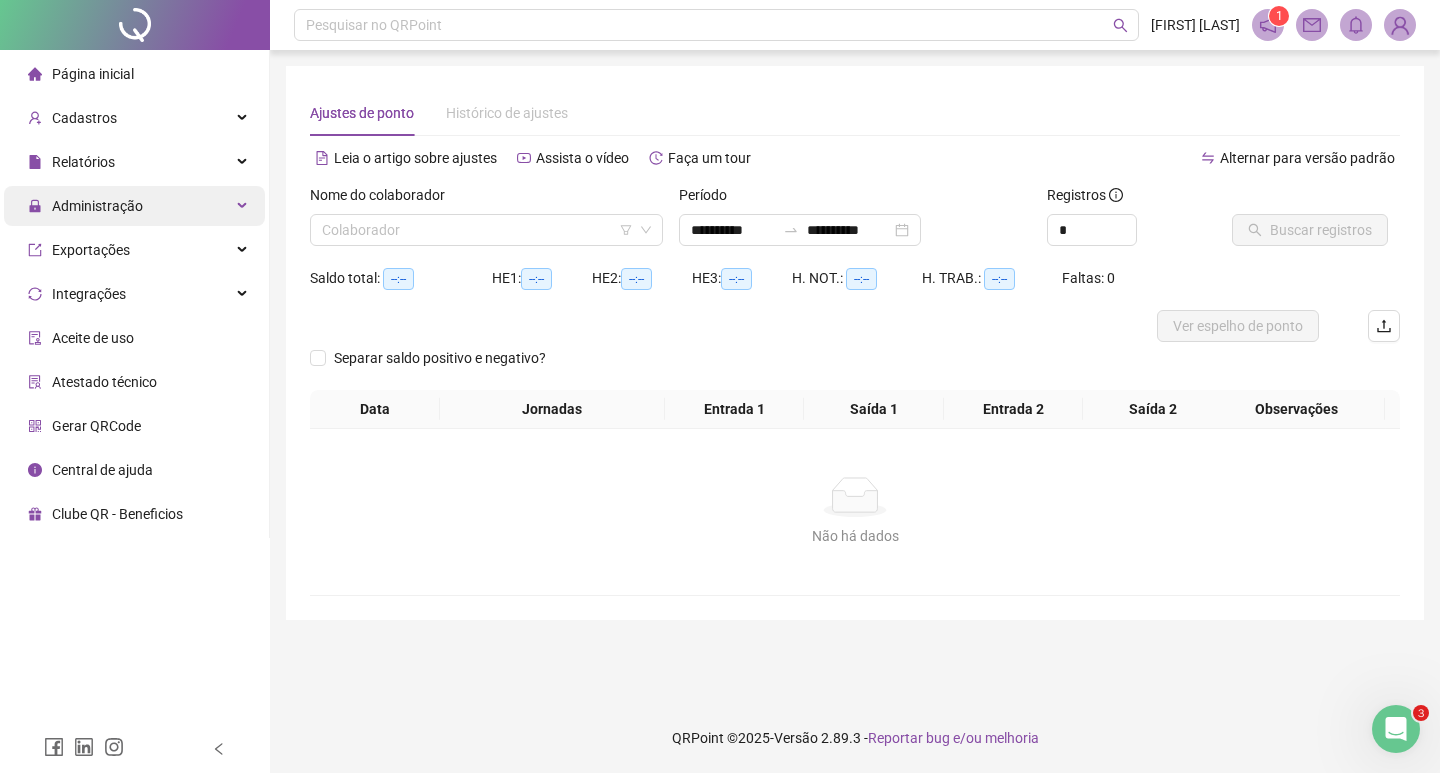 click on "Administração" at bounding box center (97, 206) 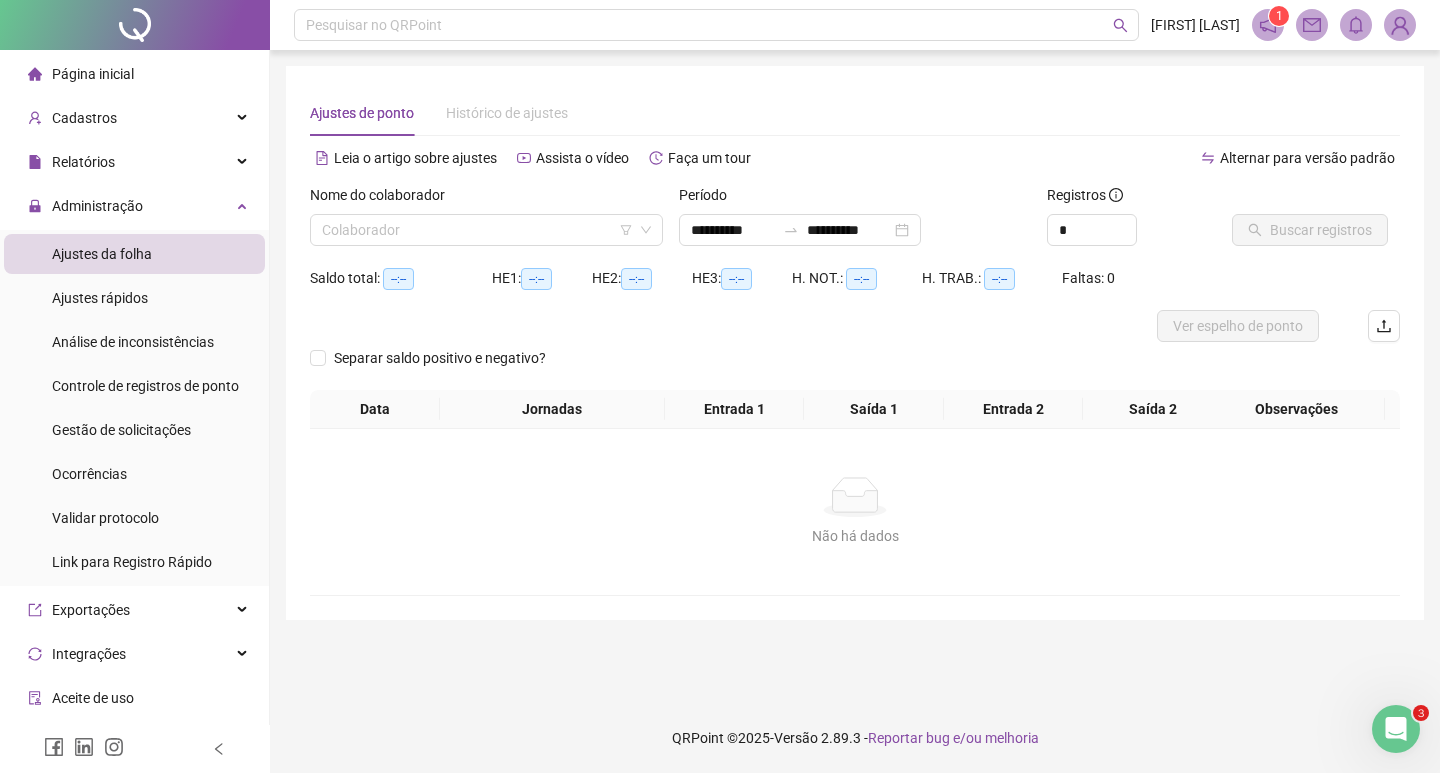 click on "Ajustes da folha" at bounding box center [102, 254] 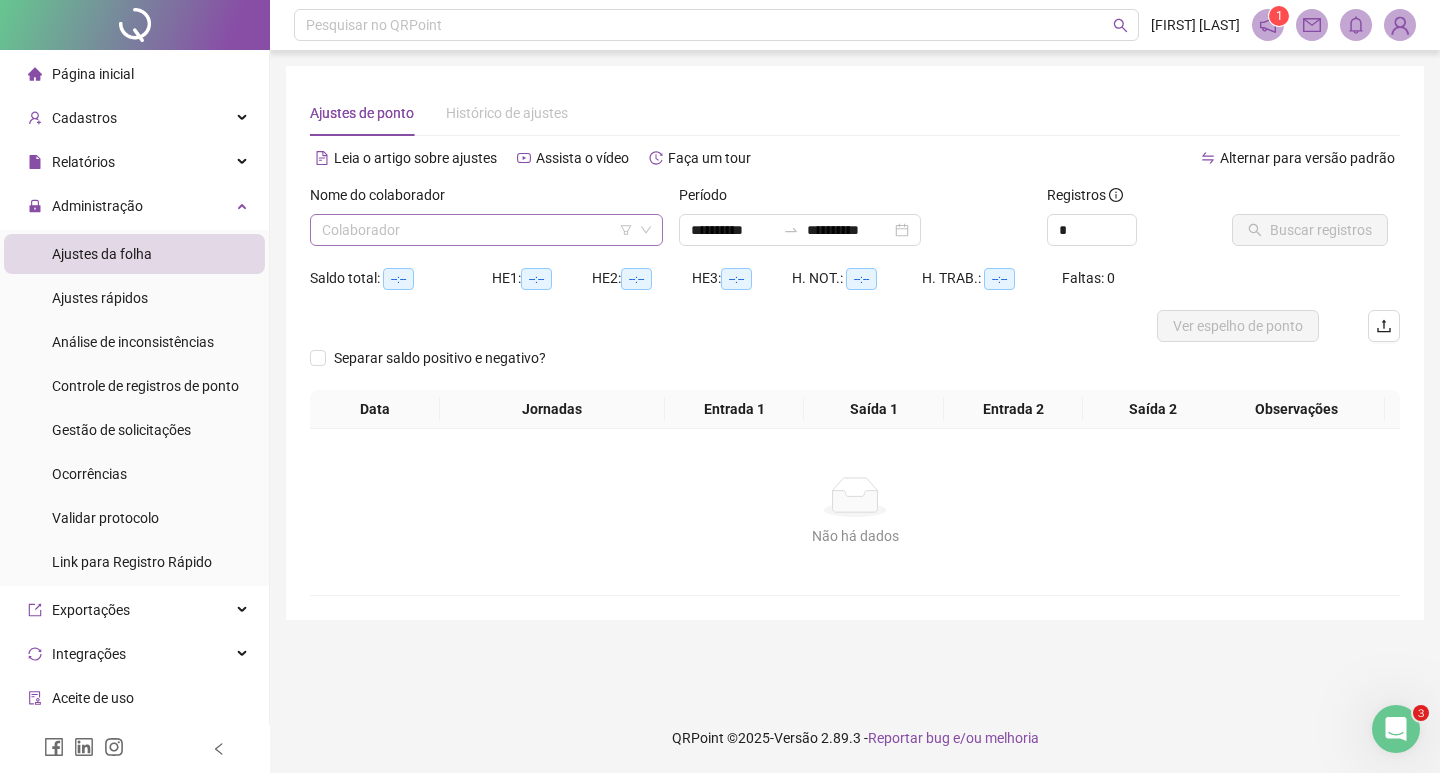 click at bounding box center [477, 230] 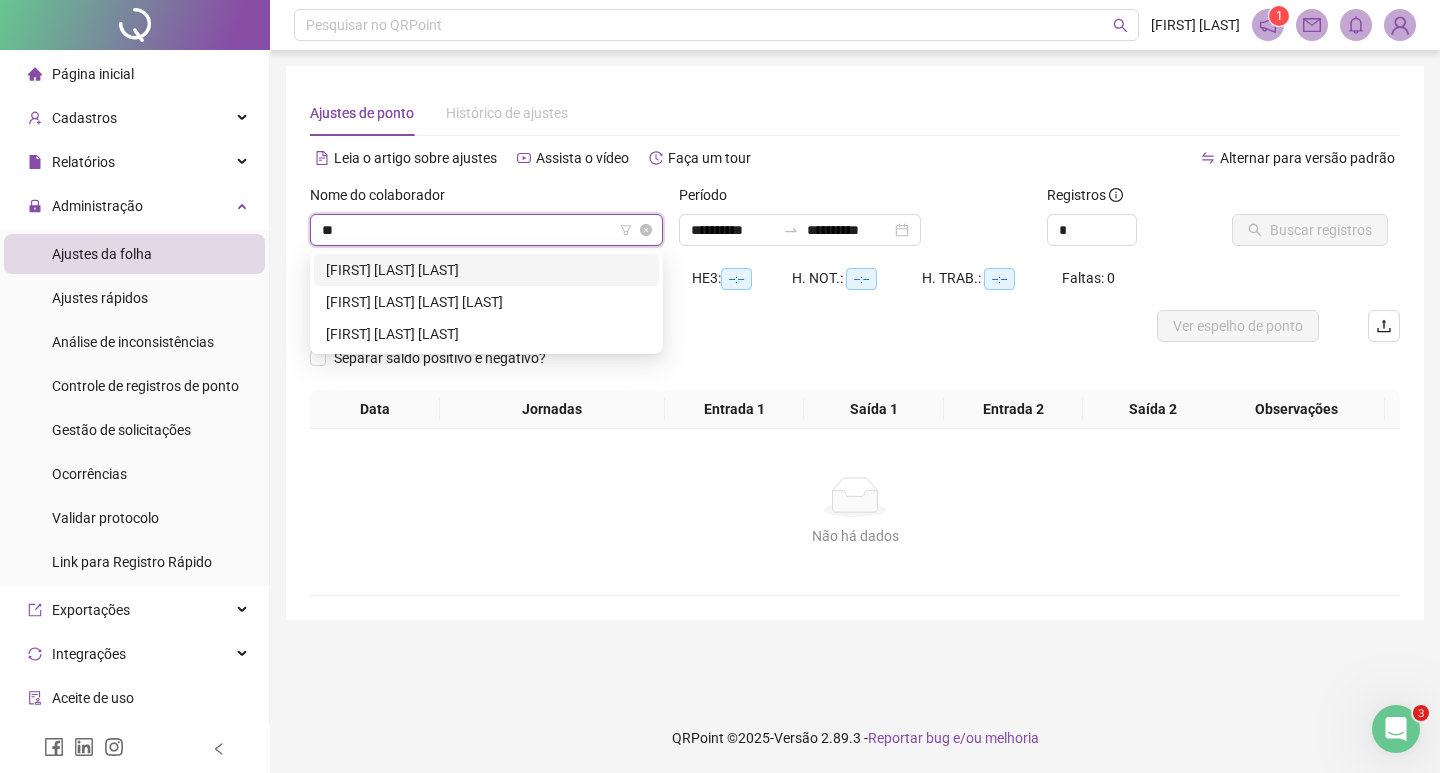 type on "***" 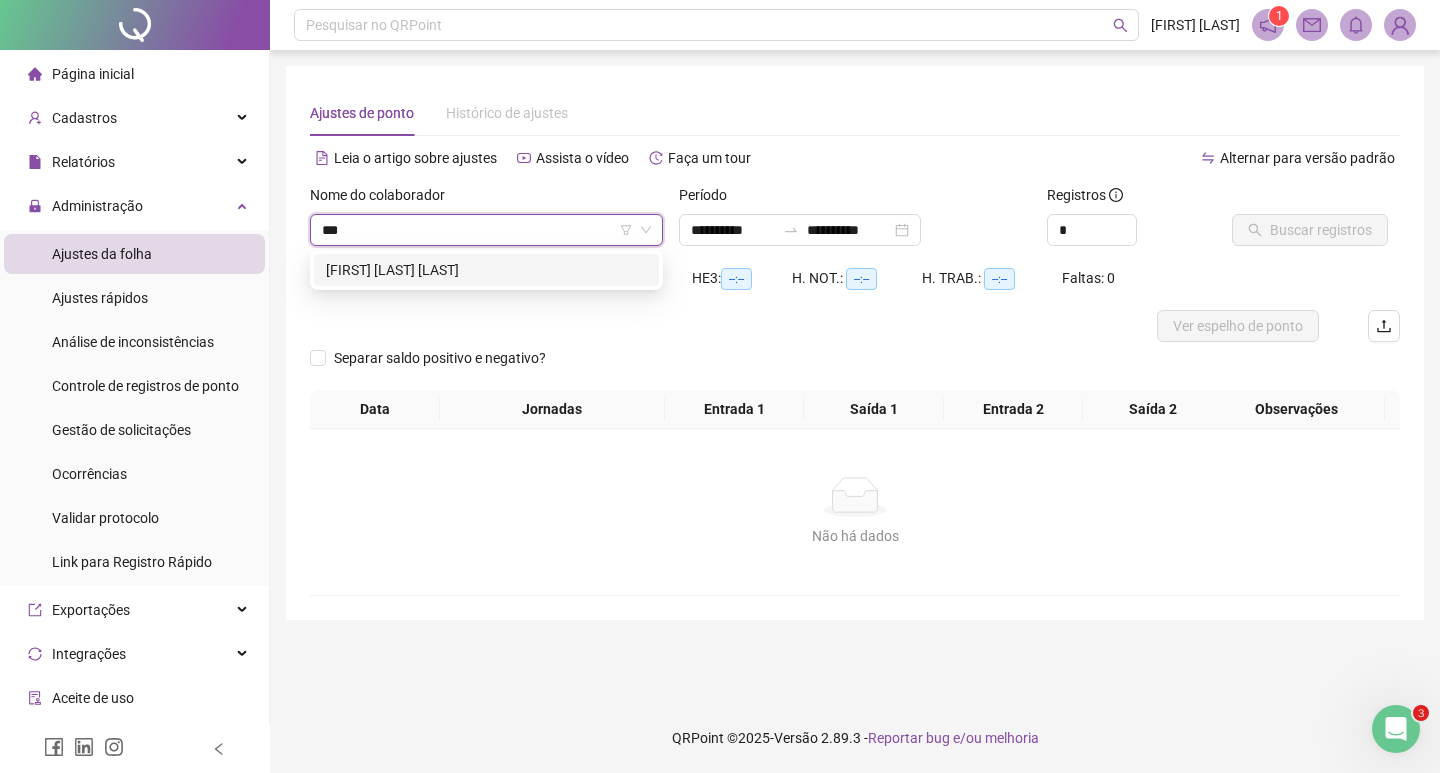 click on "[FIRST] [LAST] [LAST]" at bounding box center (486, 270) 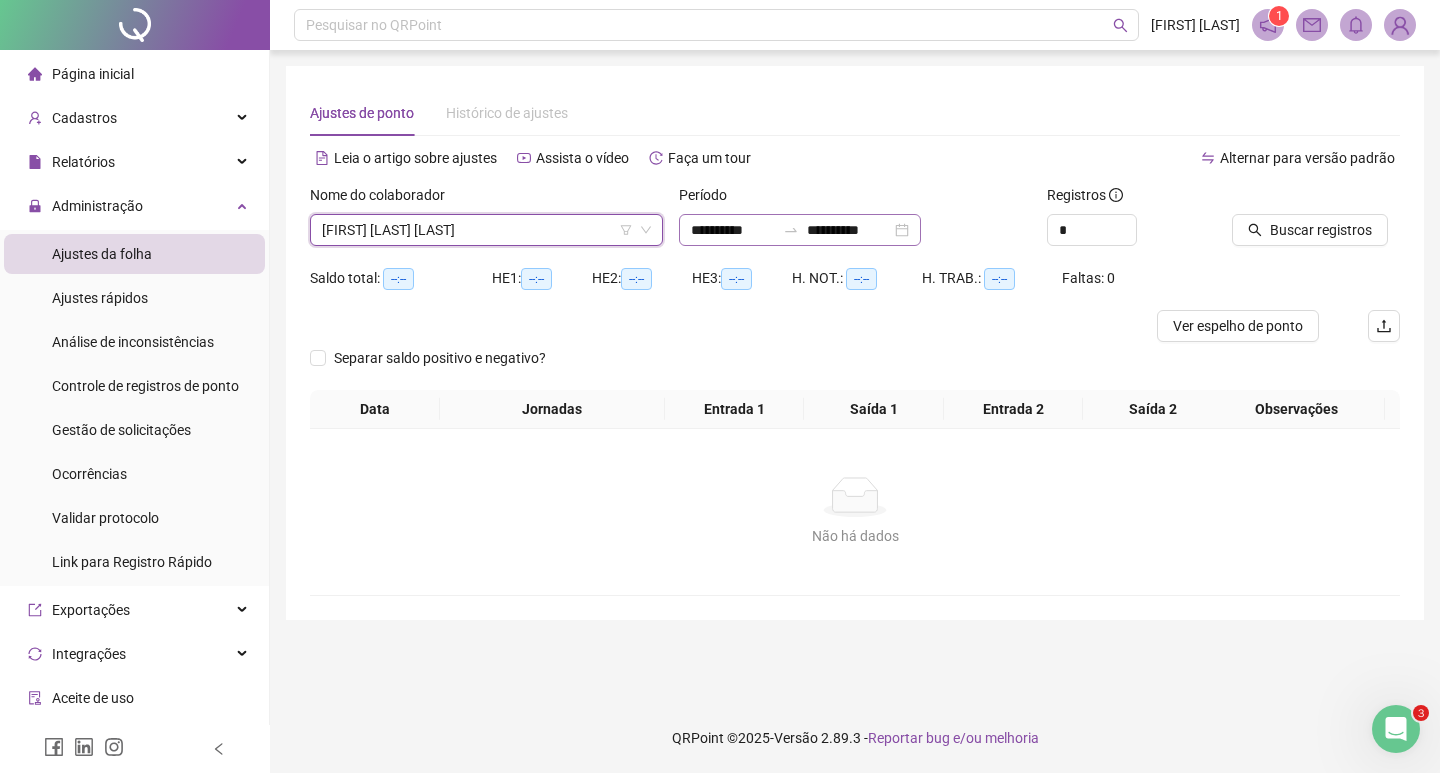 click on "**********" at bounding box center [800, 230] 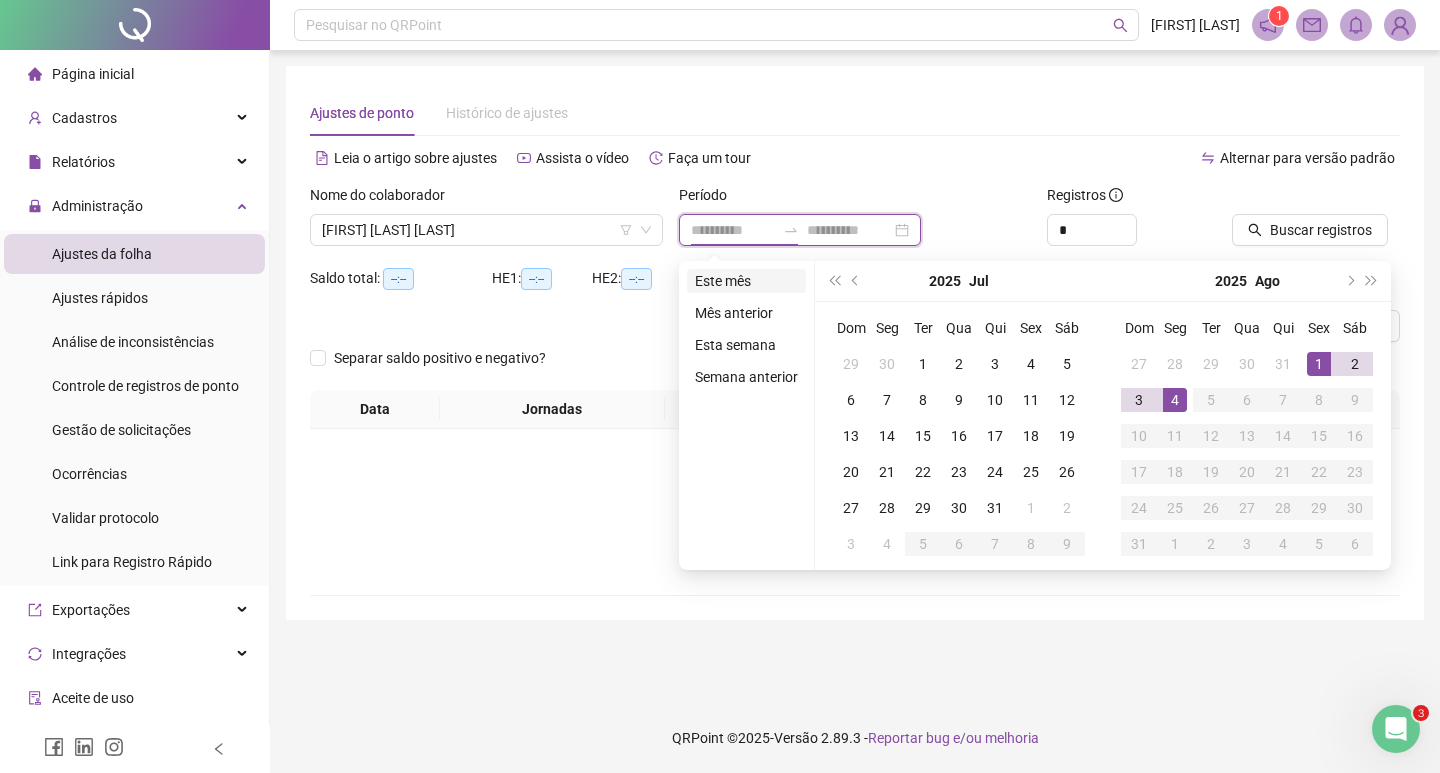 type on "**********" 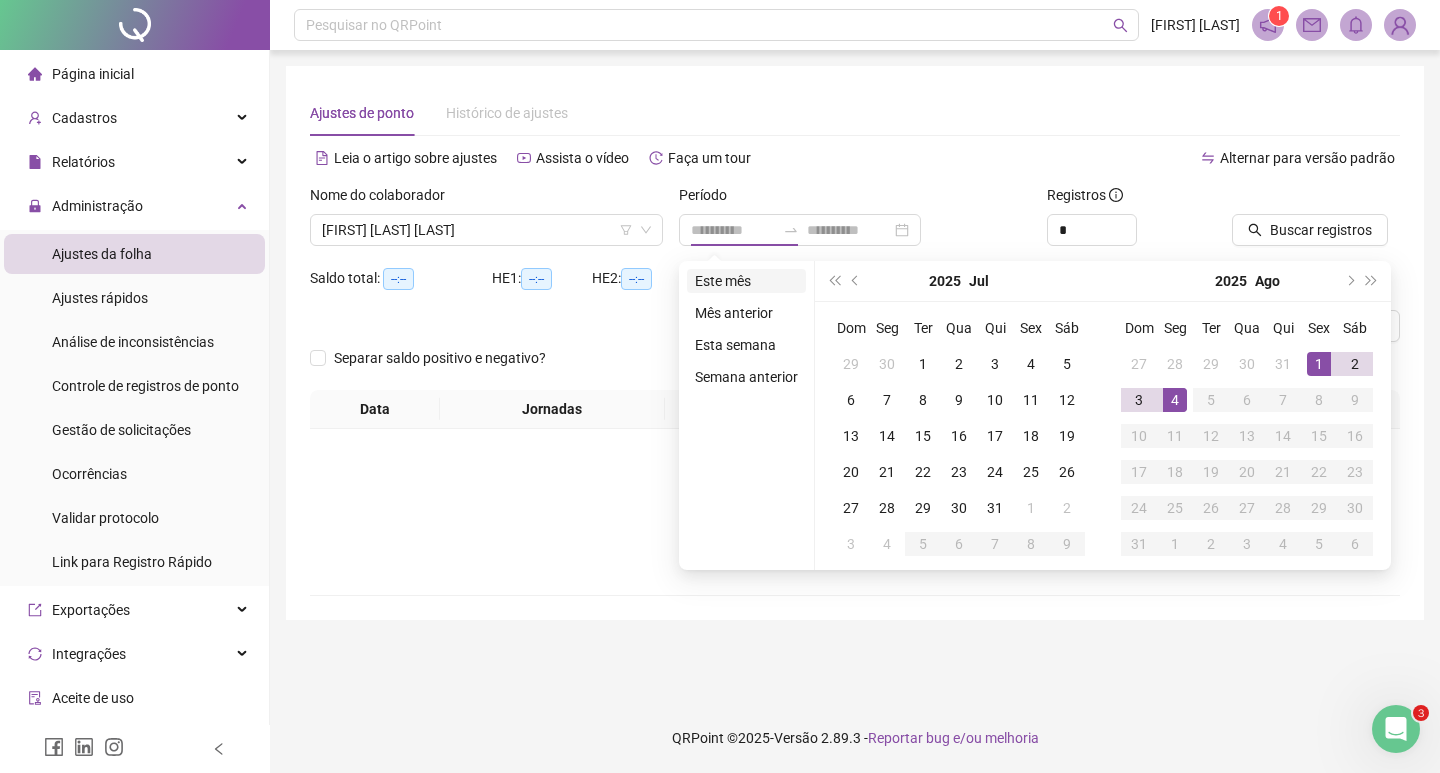 click on "Este mês" at bounding box center (746, 281) 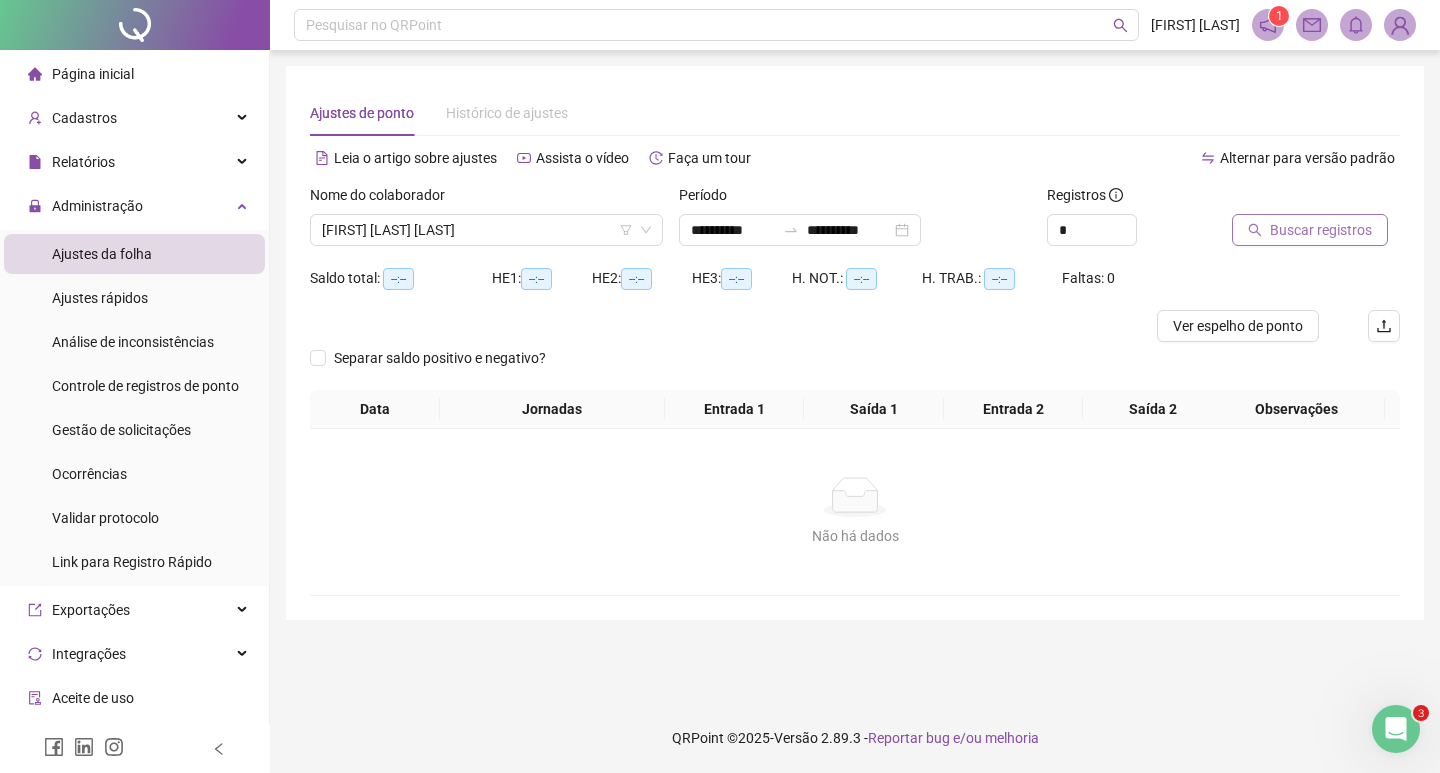 click on "Buscar registros" at bounding box center (1321, 230) 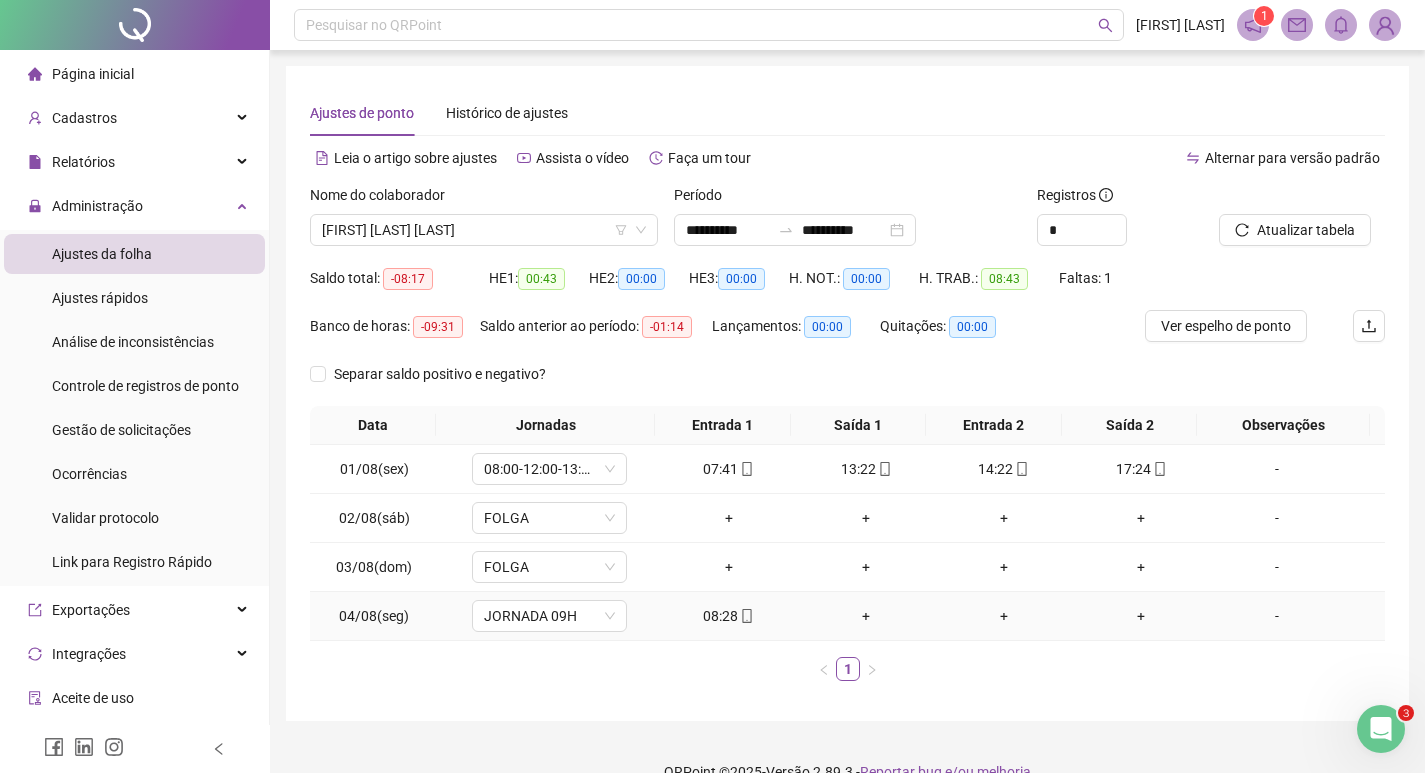 click on "-" at bounding box center [1277, 616] 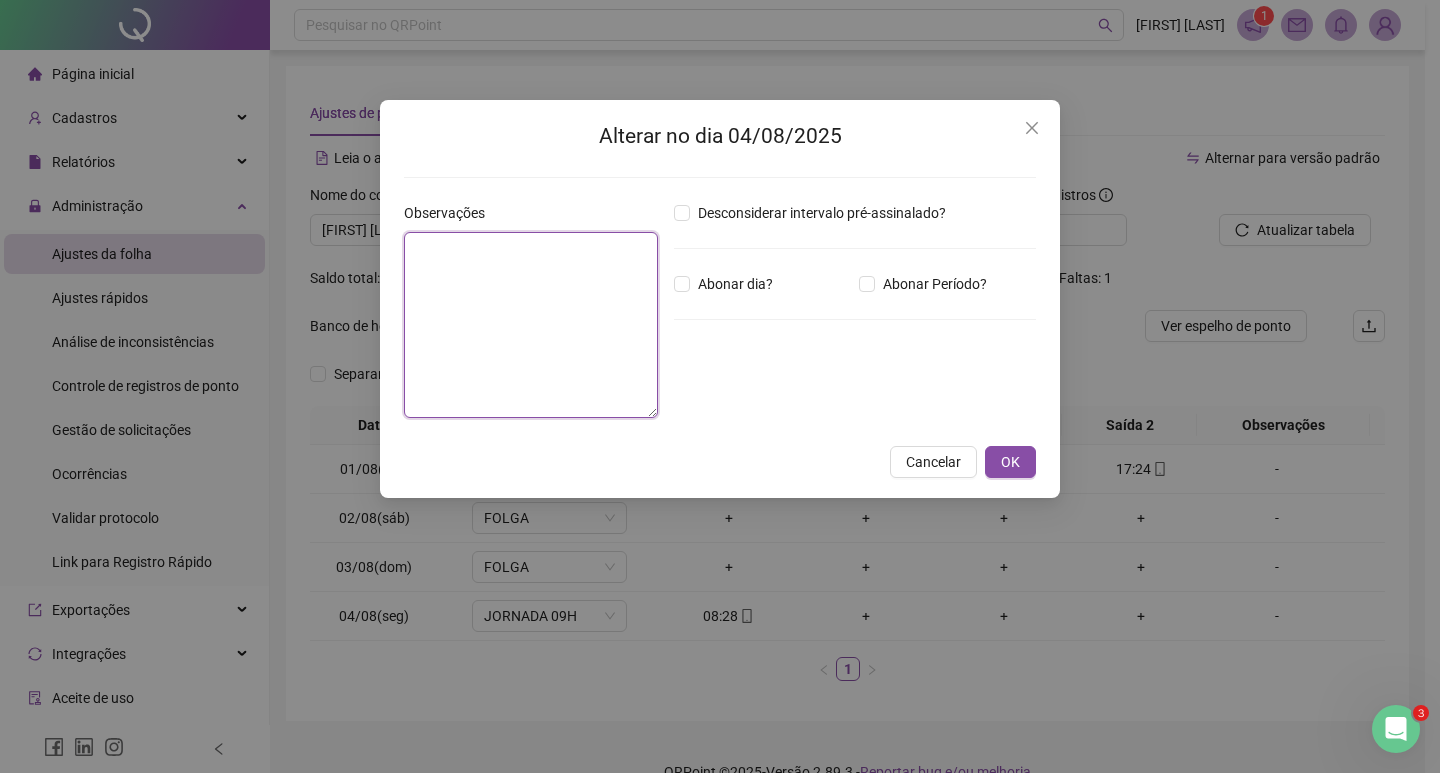 click at bounding box center (531, 325) 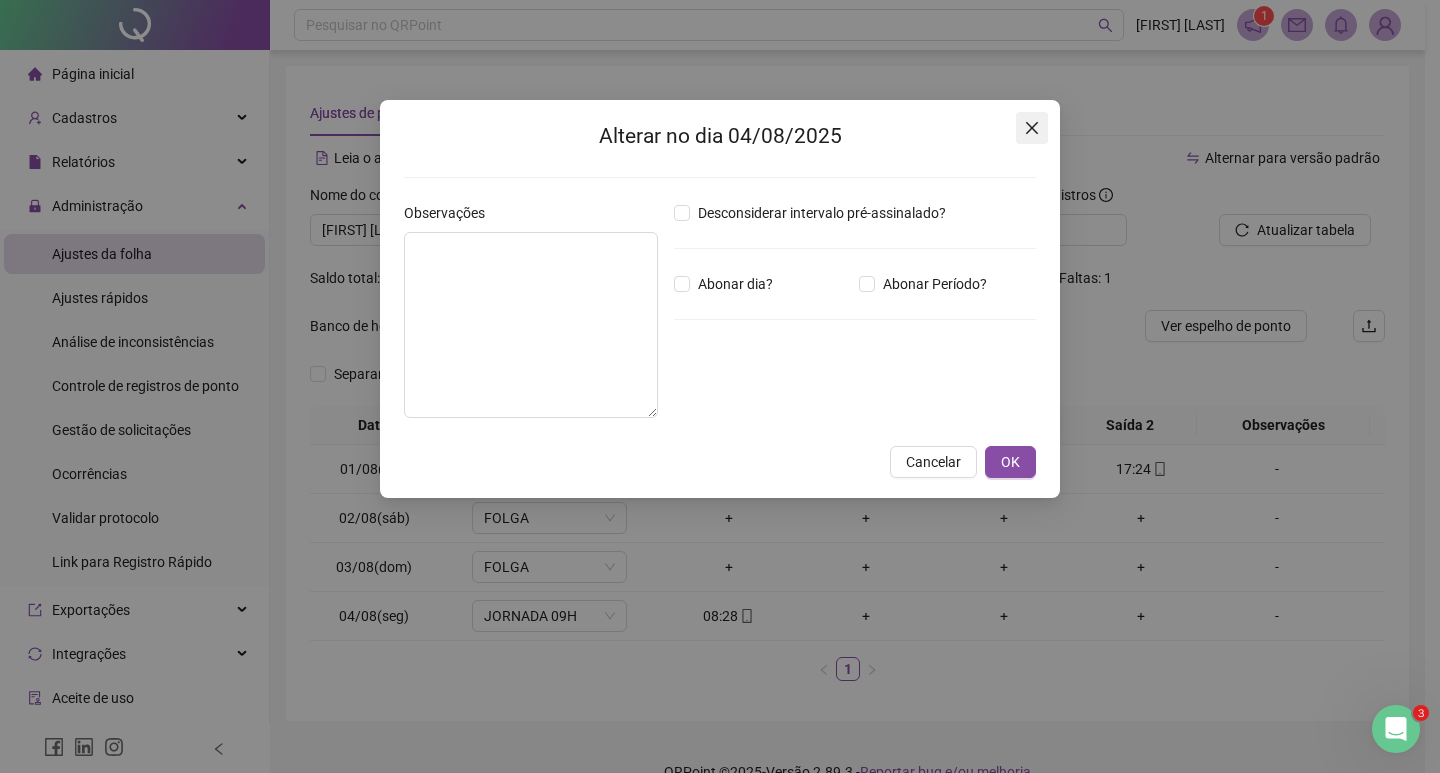 click 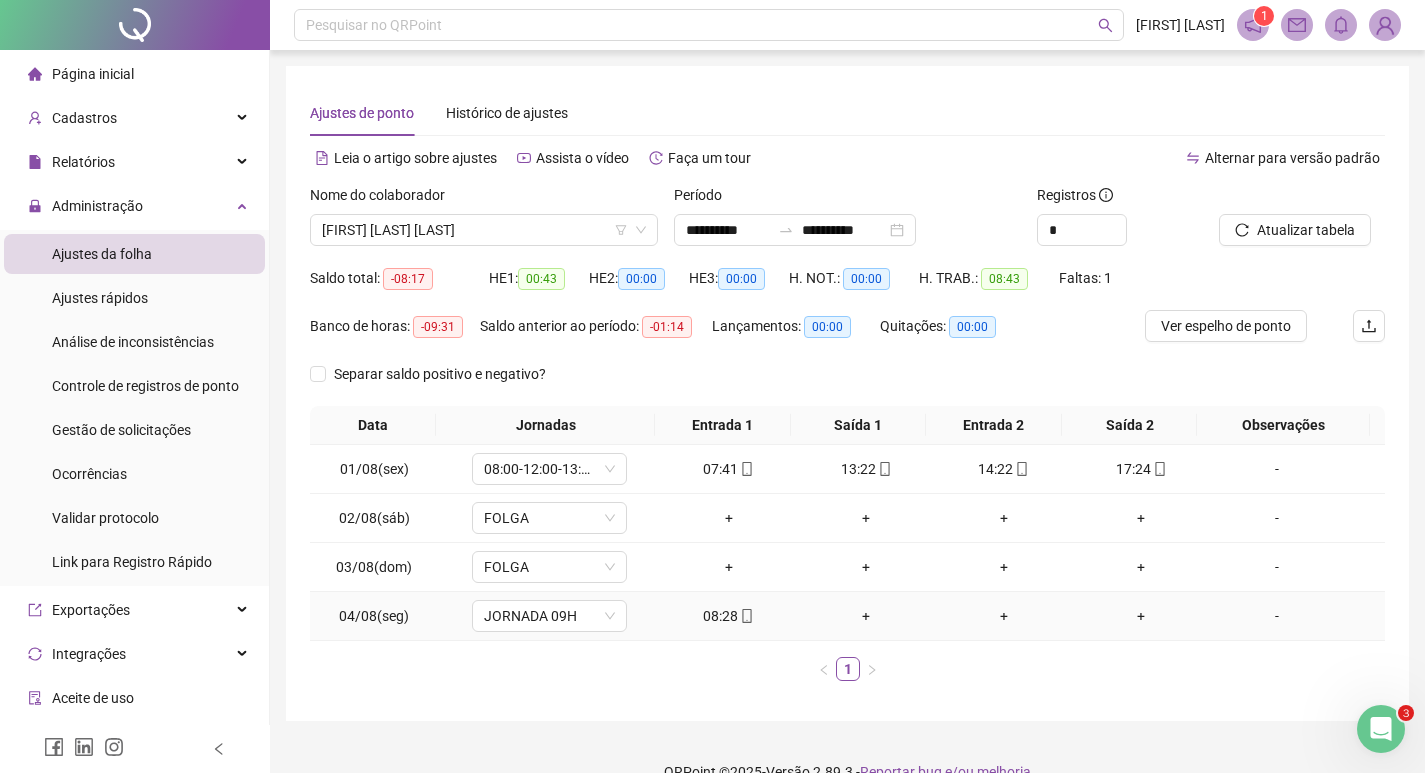click on "+" at bounding box center (866, 616) 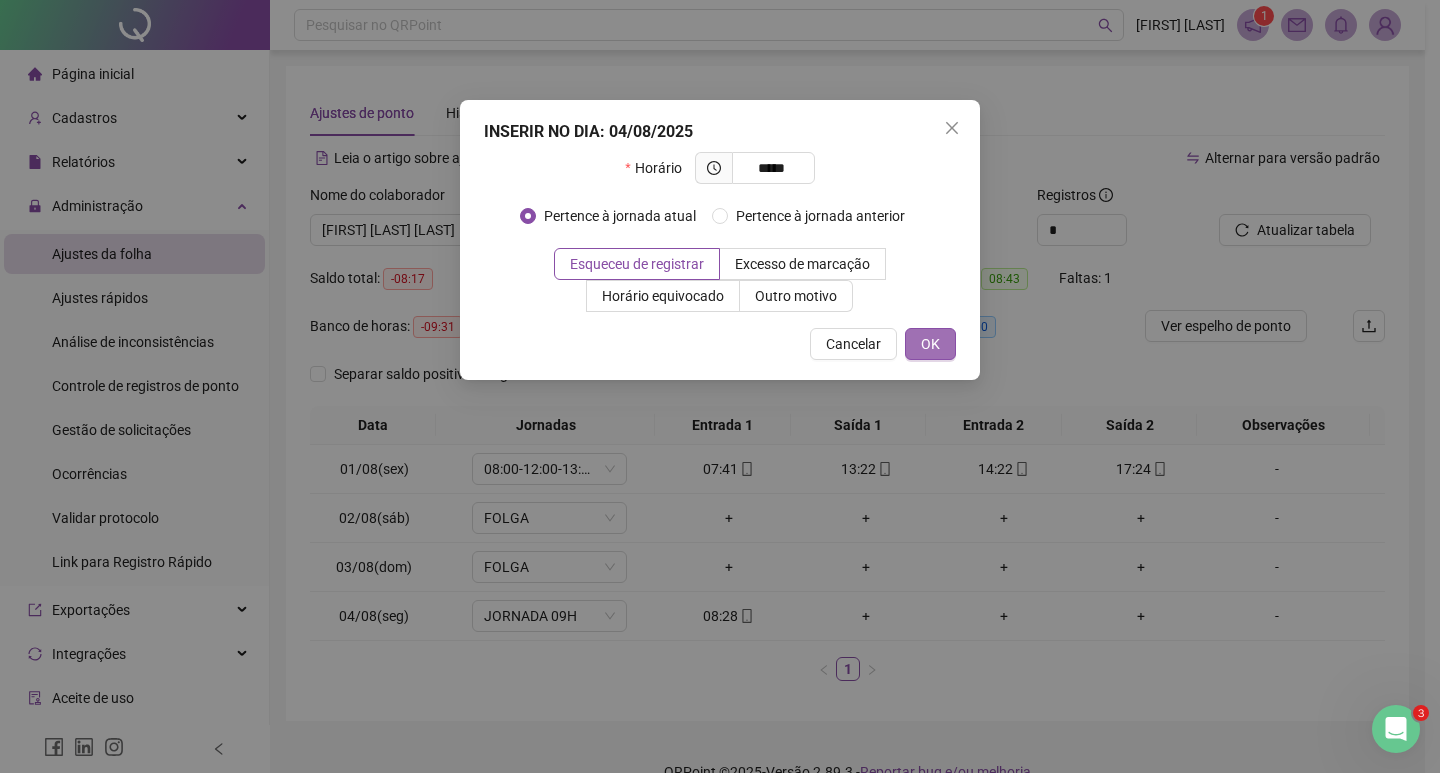 type on "*****" 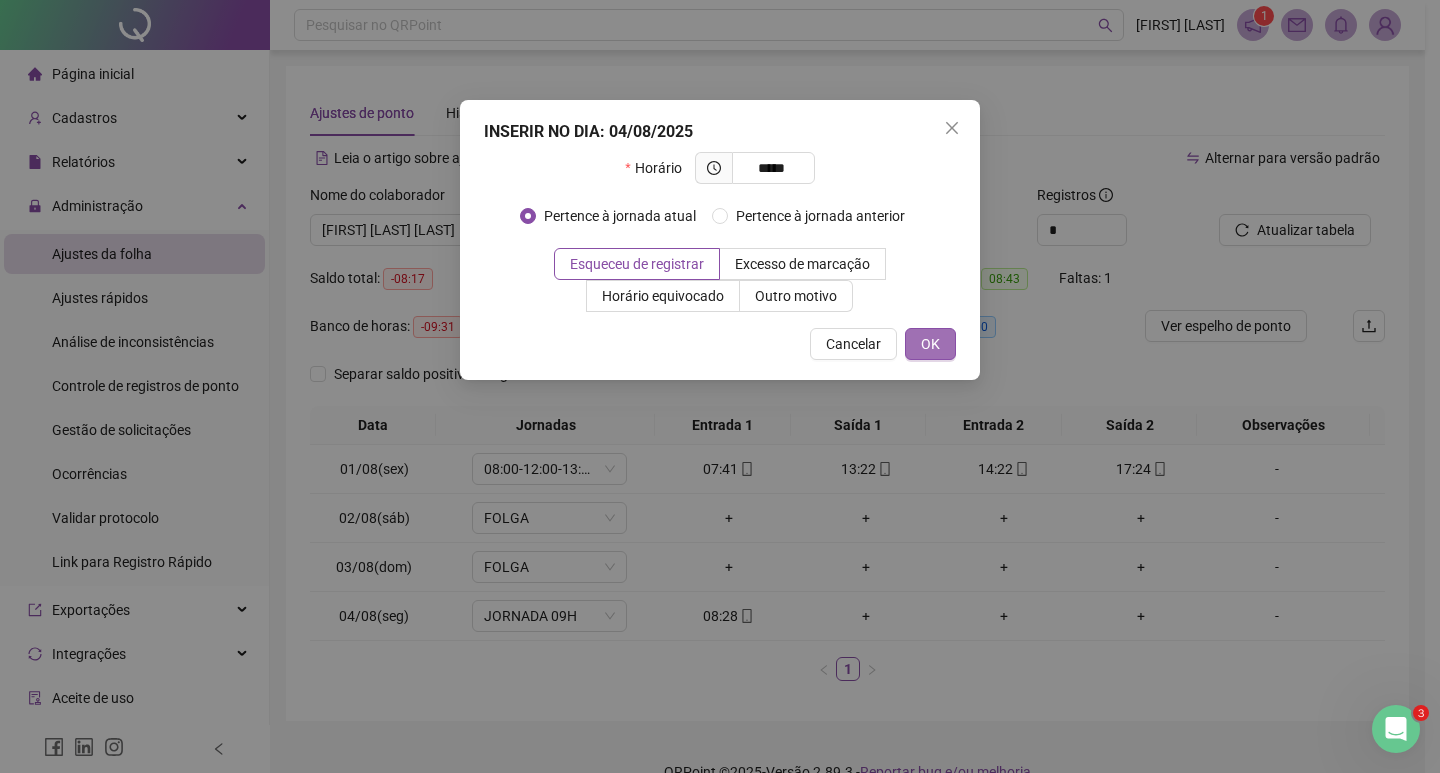 click on "OK" at bounding box center (930, 344) 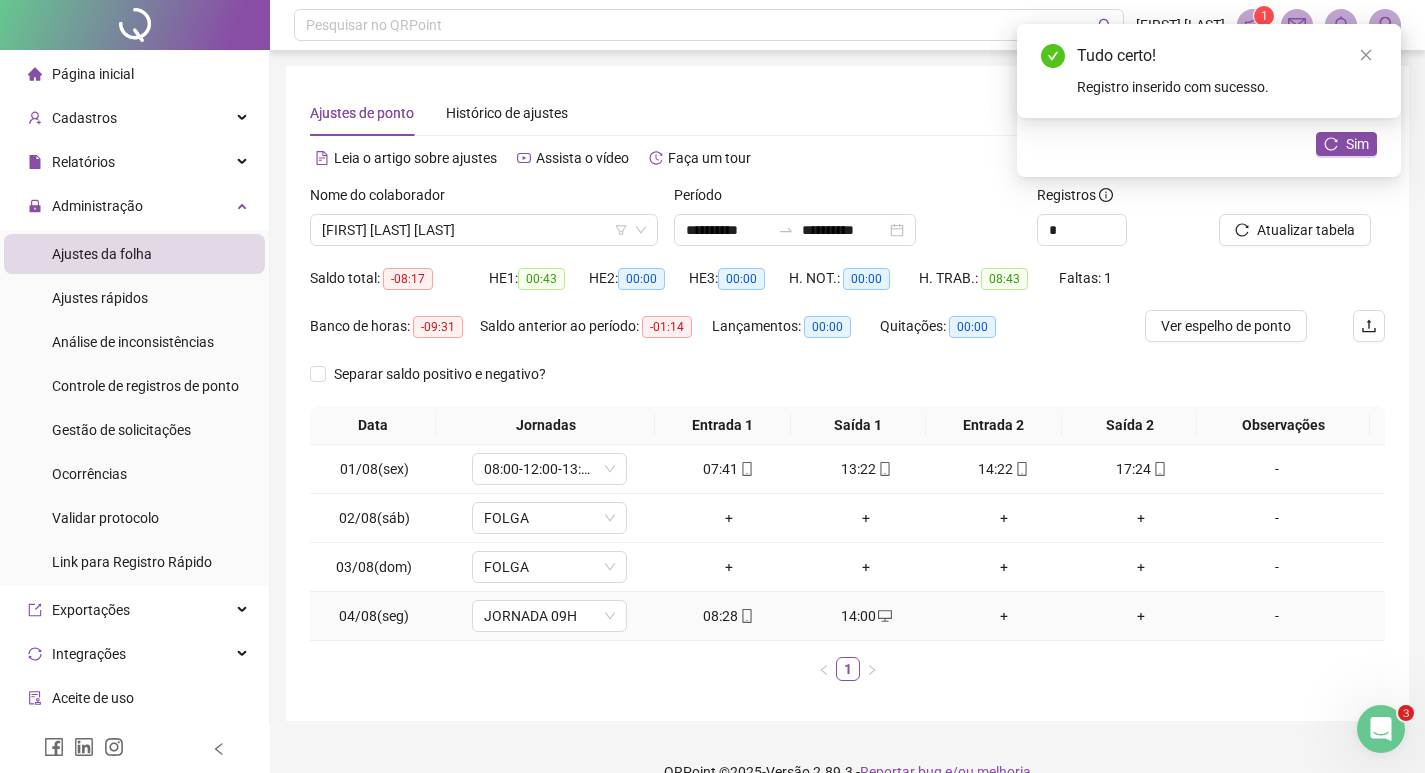 click on "-" at bounding box center (1277, 616) 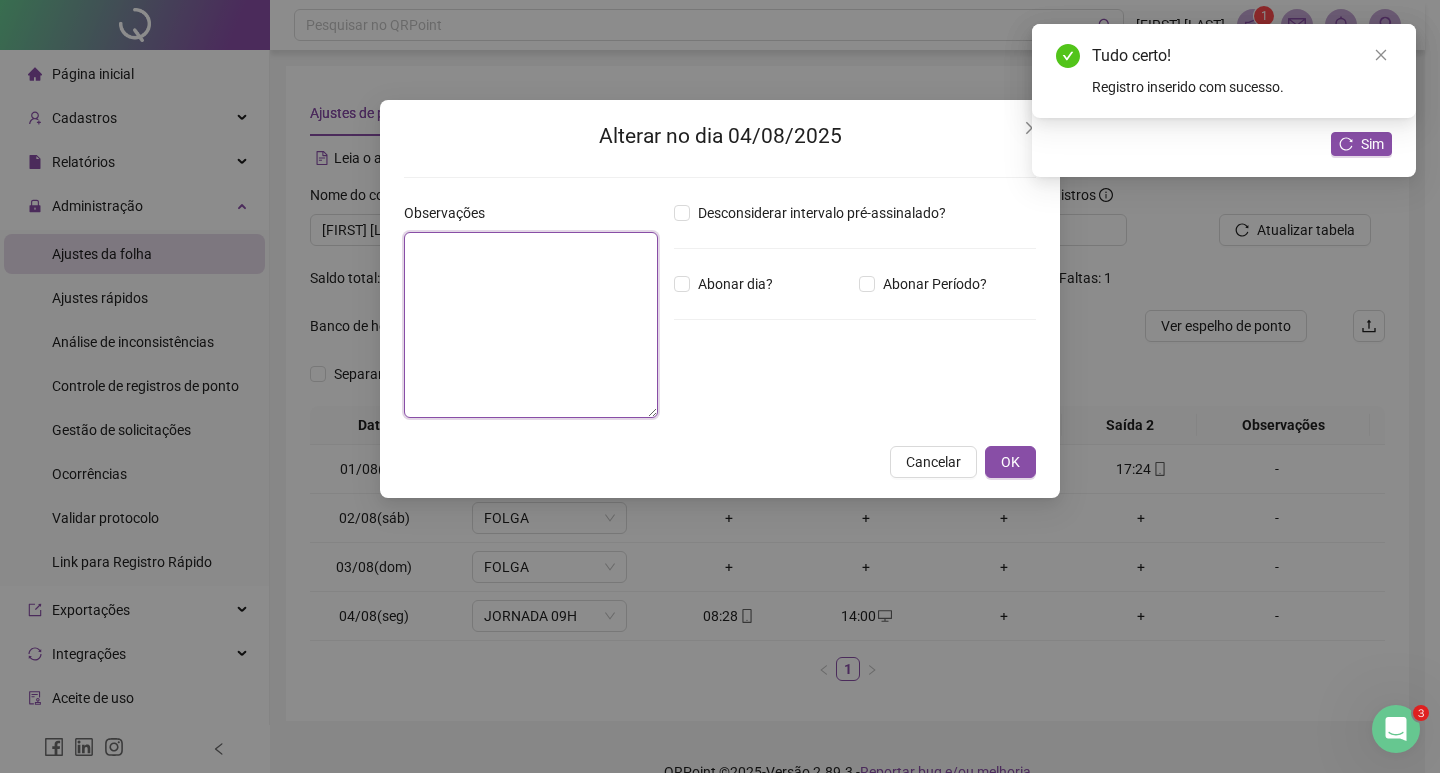 click at bounding box center [531, 325] 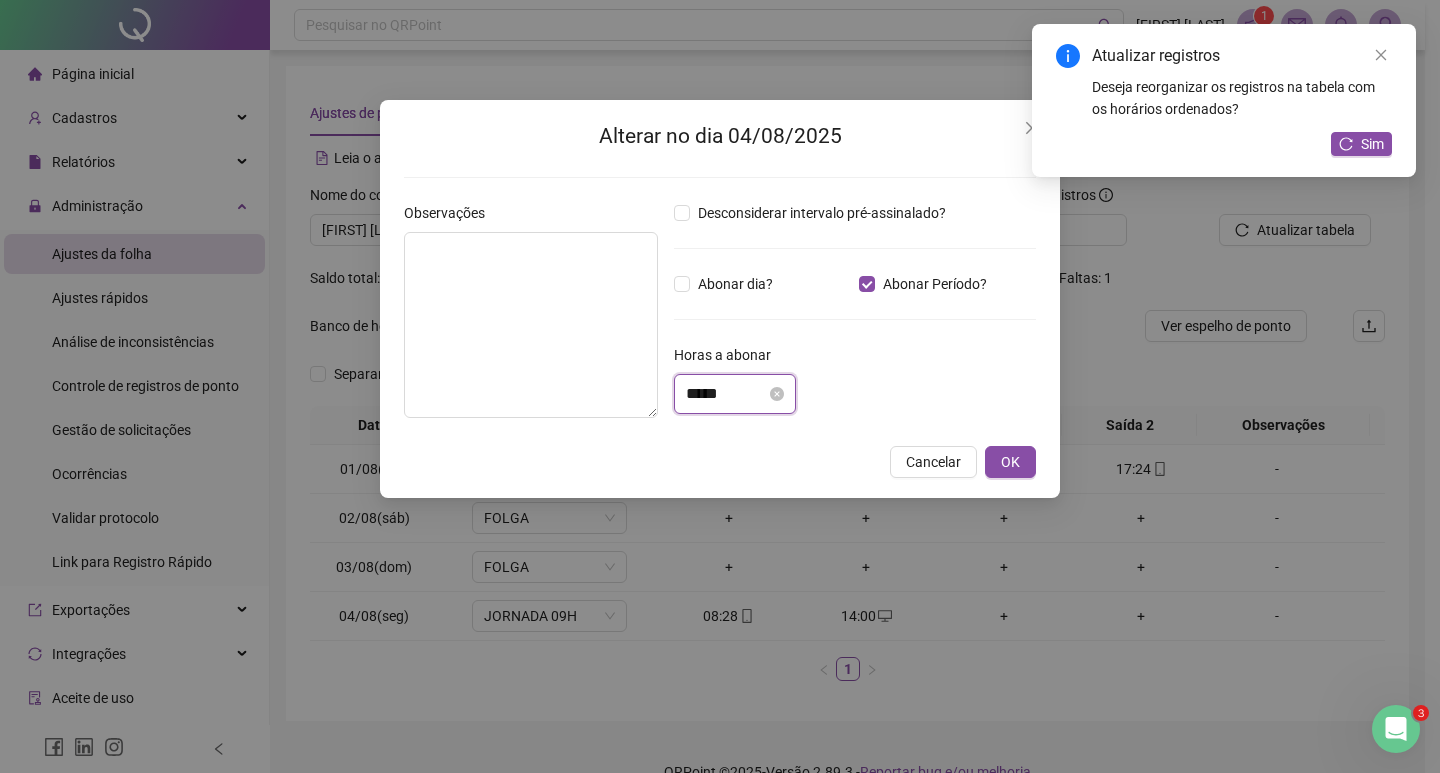 drag, startPoint x: 733, startPoint y: 388, endPoint x: 705, endPoint y: 387, distance: 28.01785 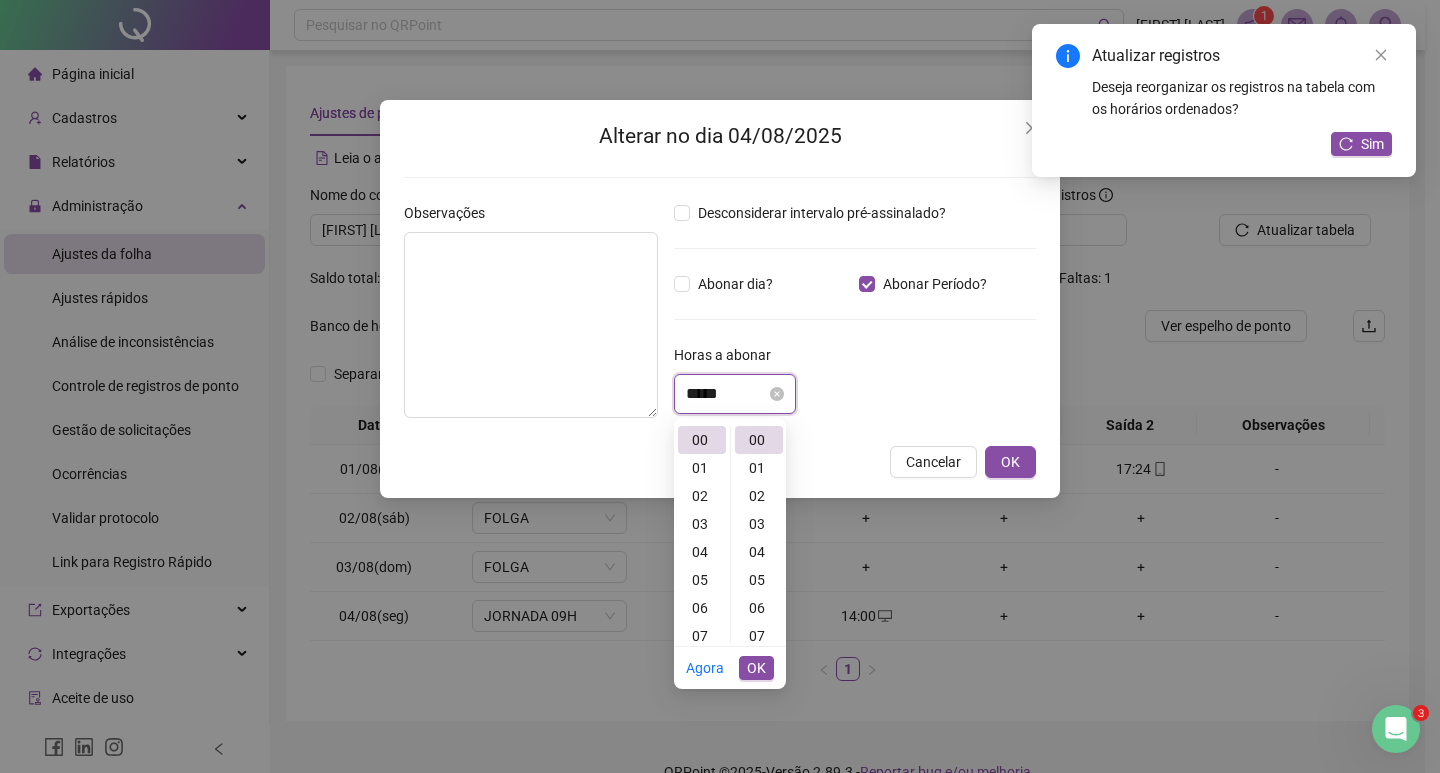 click on "*****" at bounding box center [726, 394] 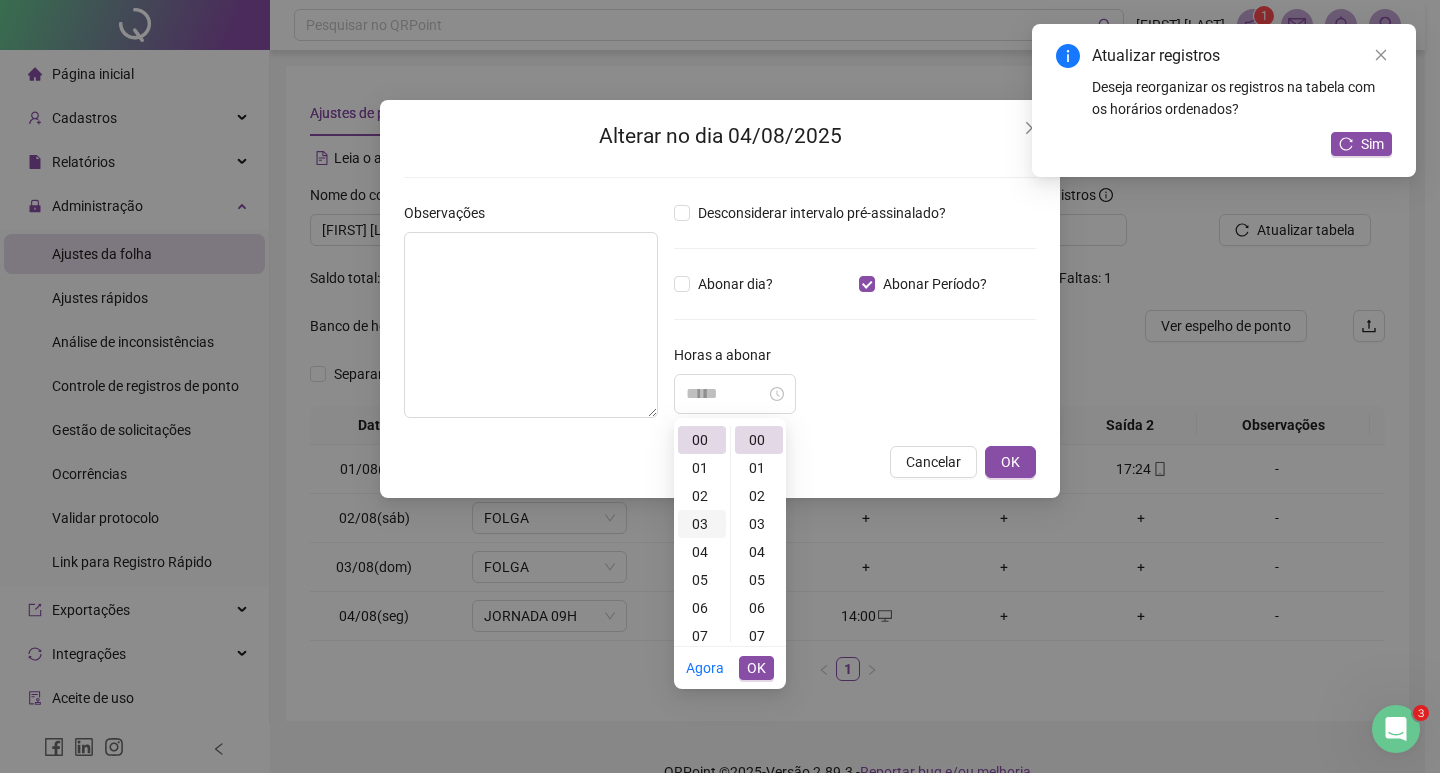 click on "03" at bounding box center [702, 524] 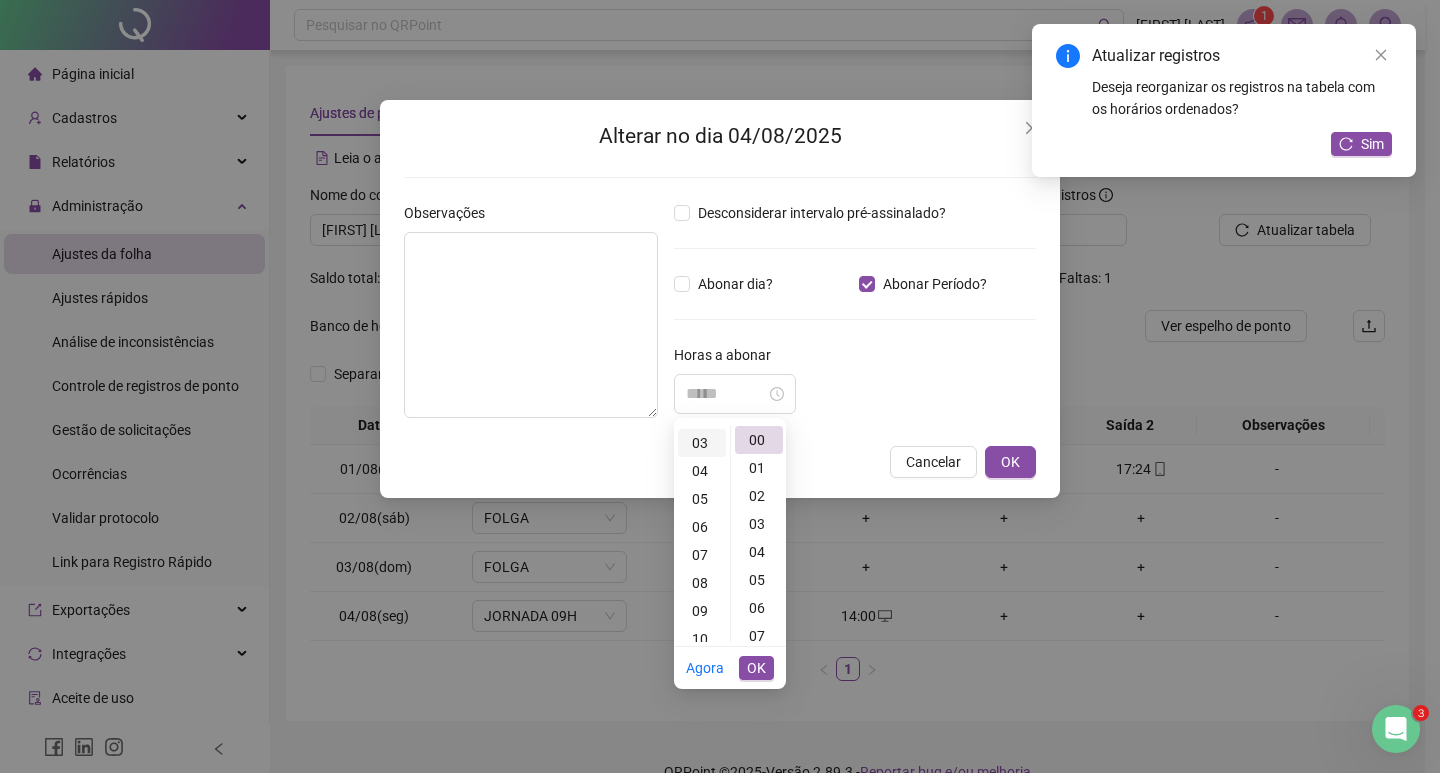 scroll, scrollTop: 84, scrollLeft: 0, axis: vertical 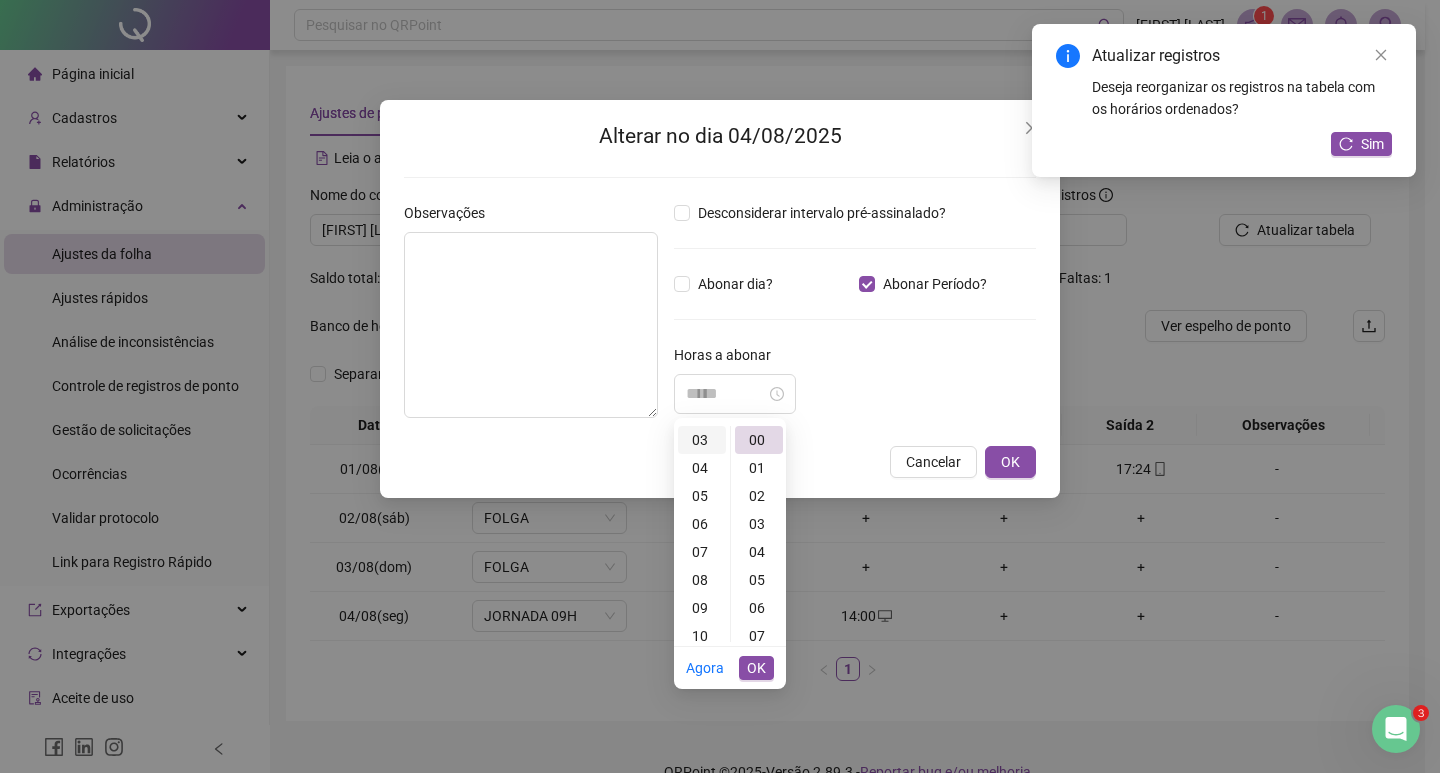 click on "03" at bounding box center (702, 440) 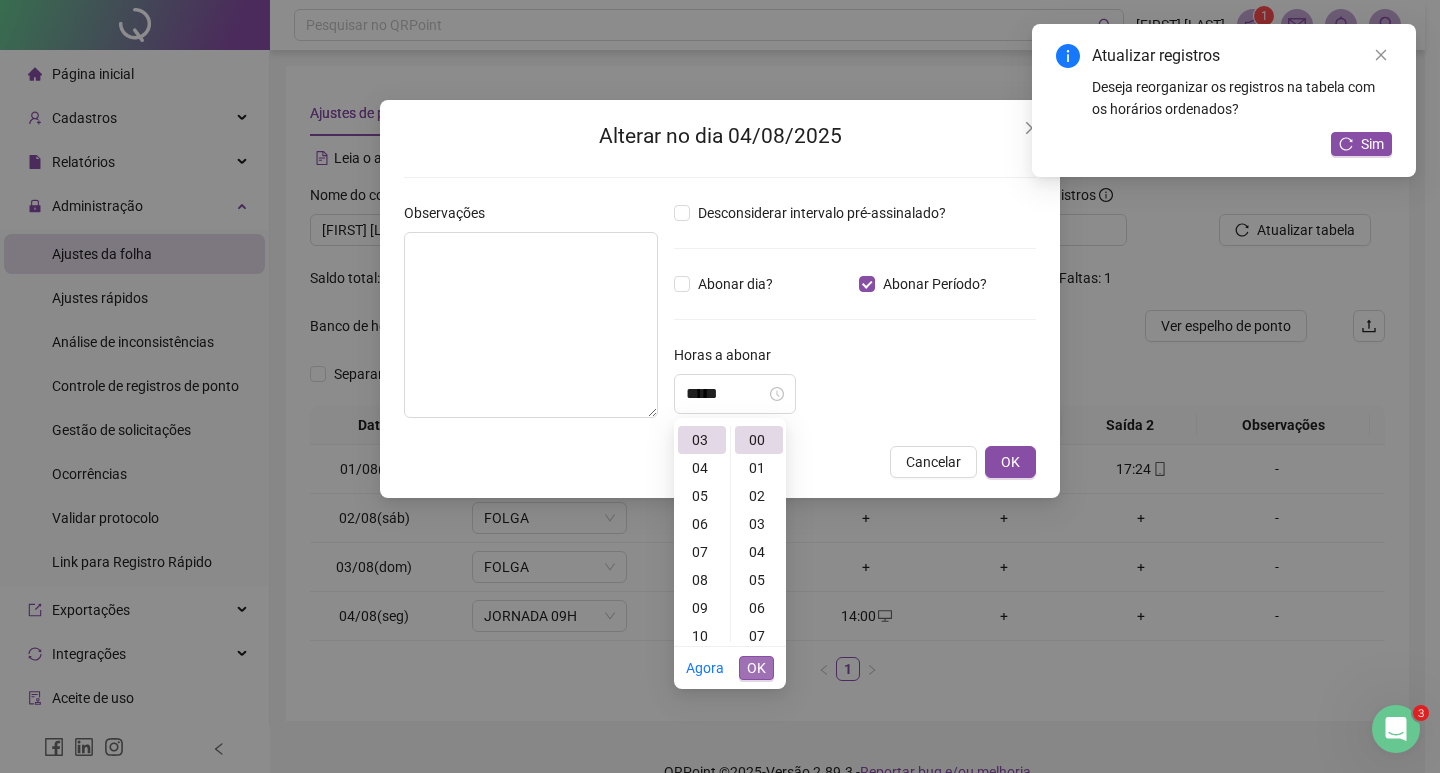 click on "OK" at bounding box center [756, 668] 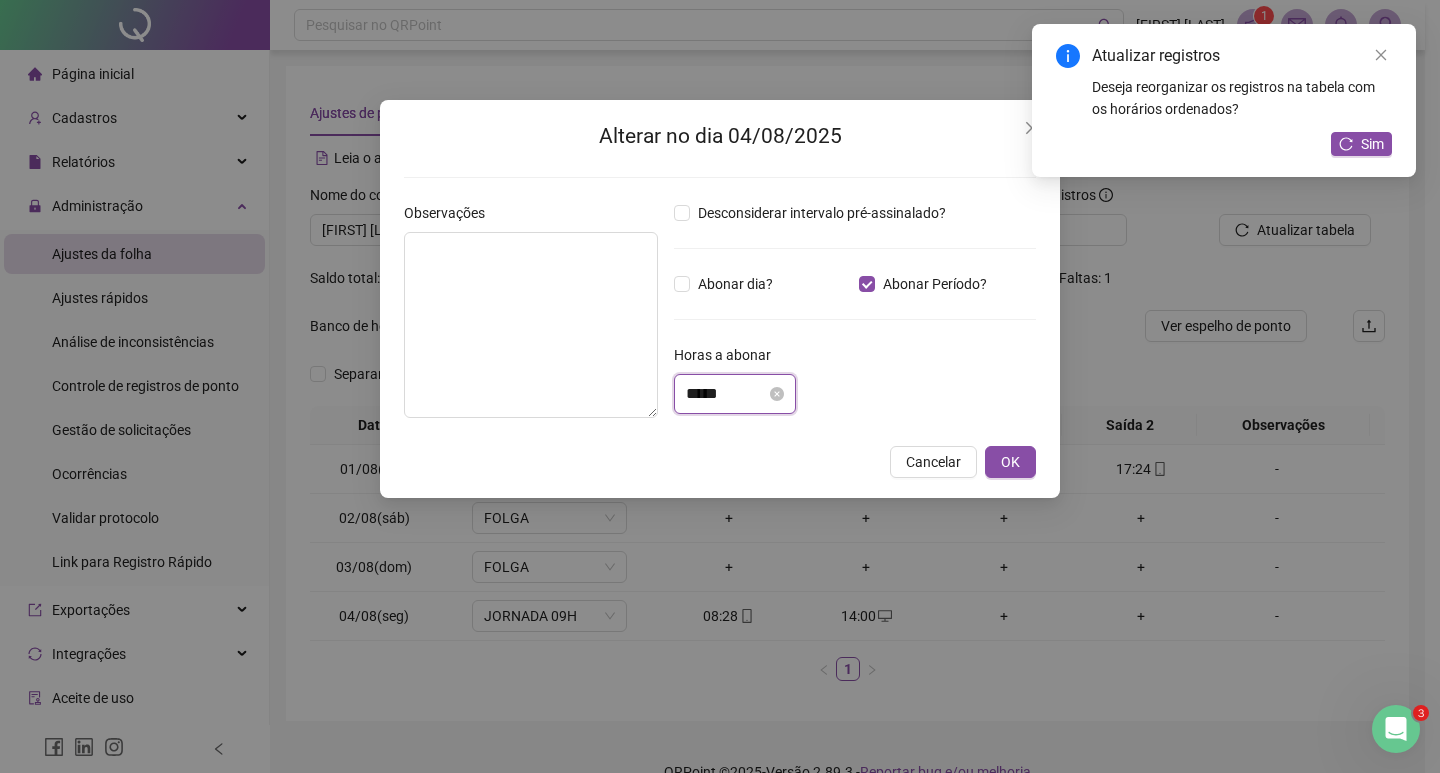 click on "*****" at bounding box center (726, 394) 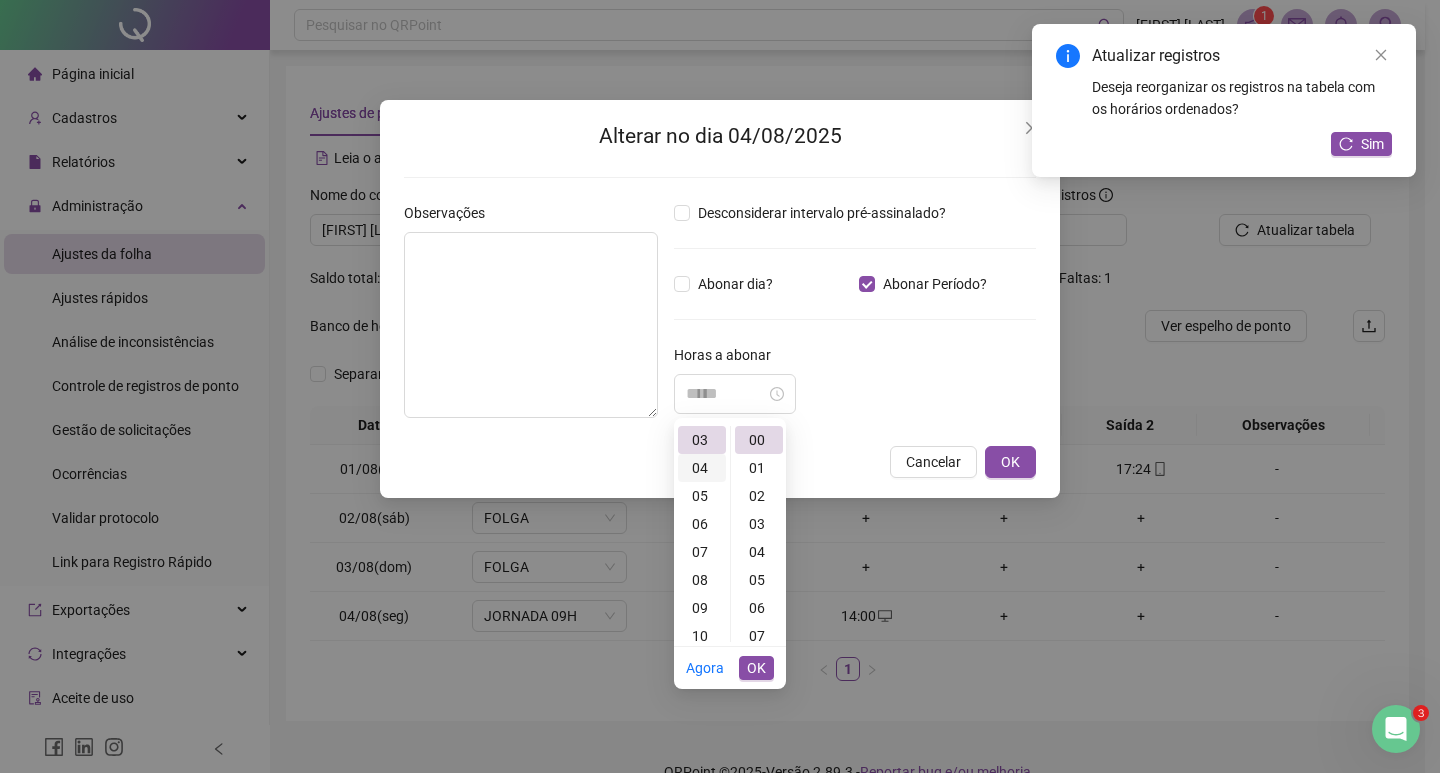 click on "04" at bounding box center (702, 468) 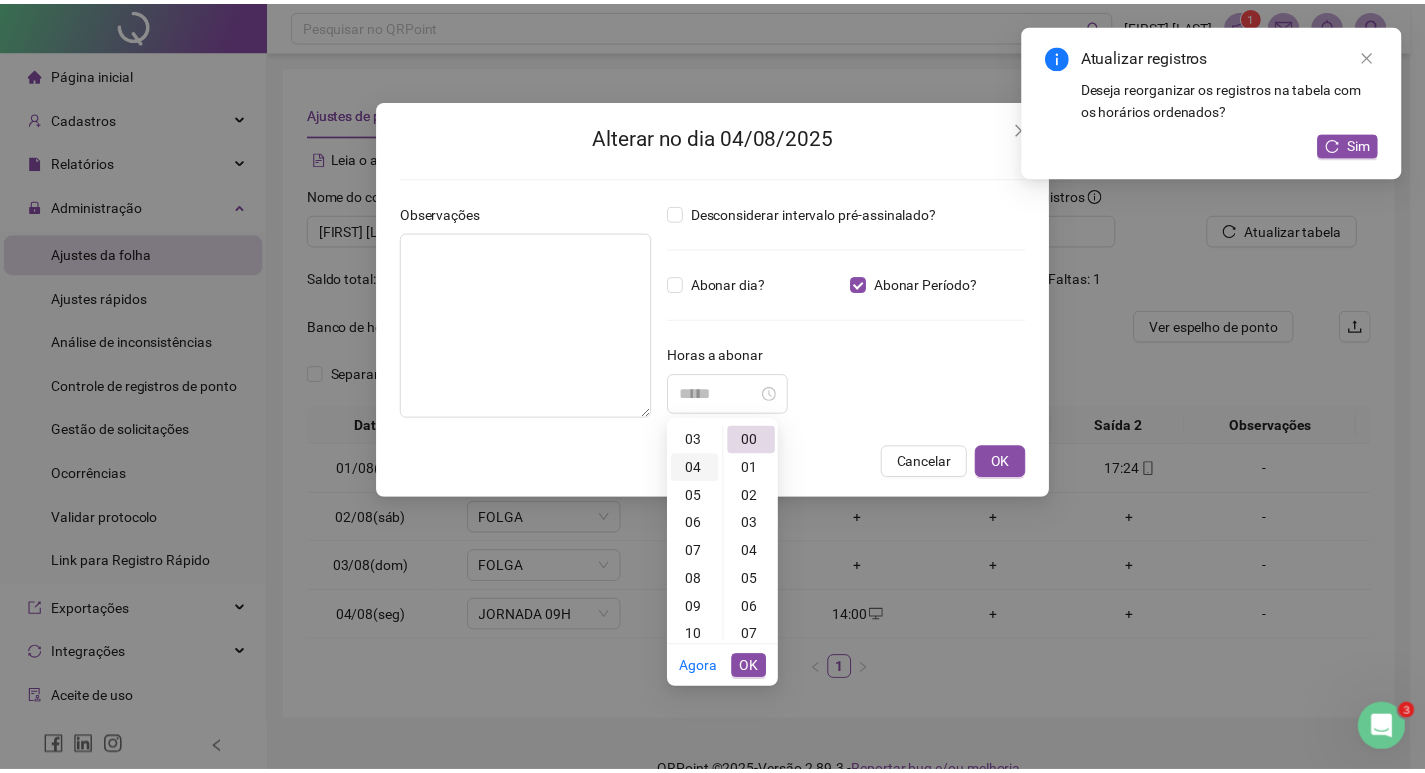 scroll, scrollTop: 112, scrollLeft: 0, axis: vertical 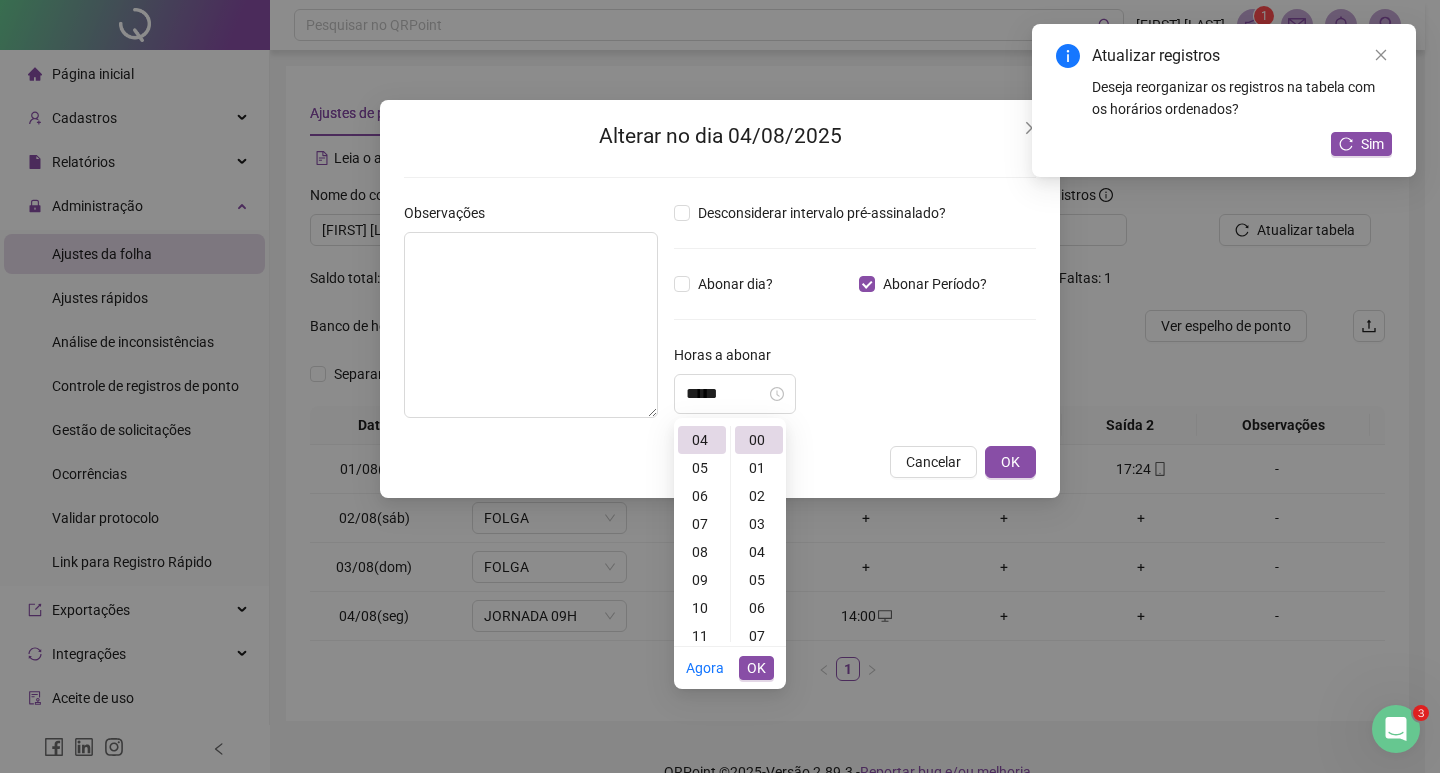 type on "*****" 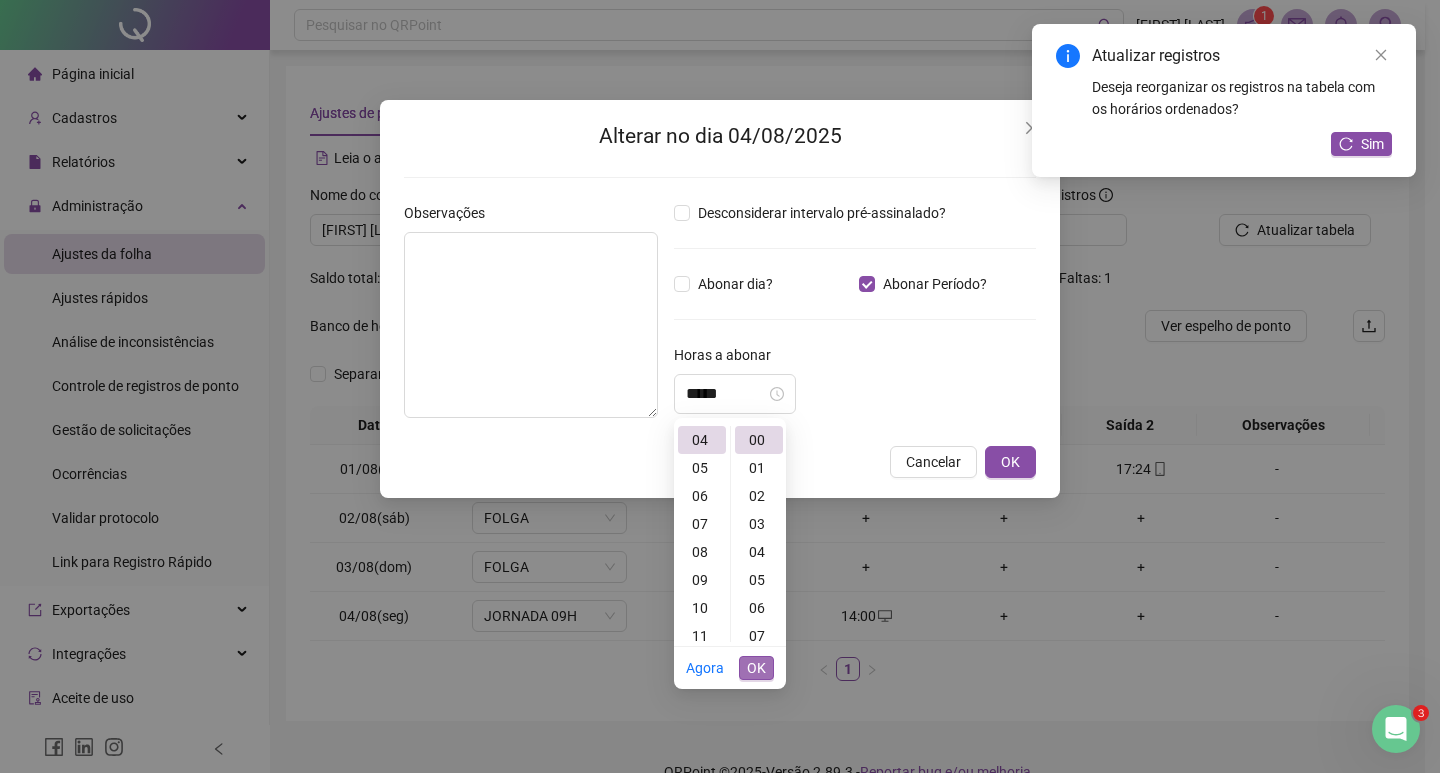 click on "OK" at bounding box center (756, 668) 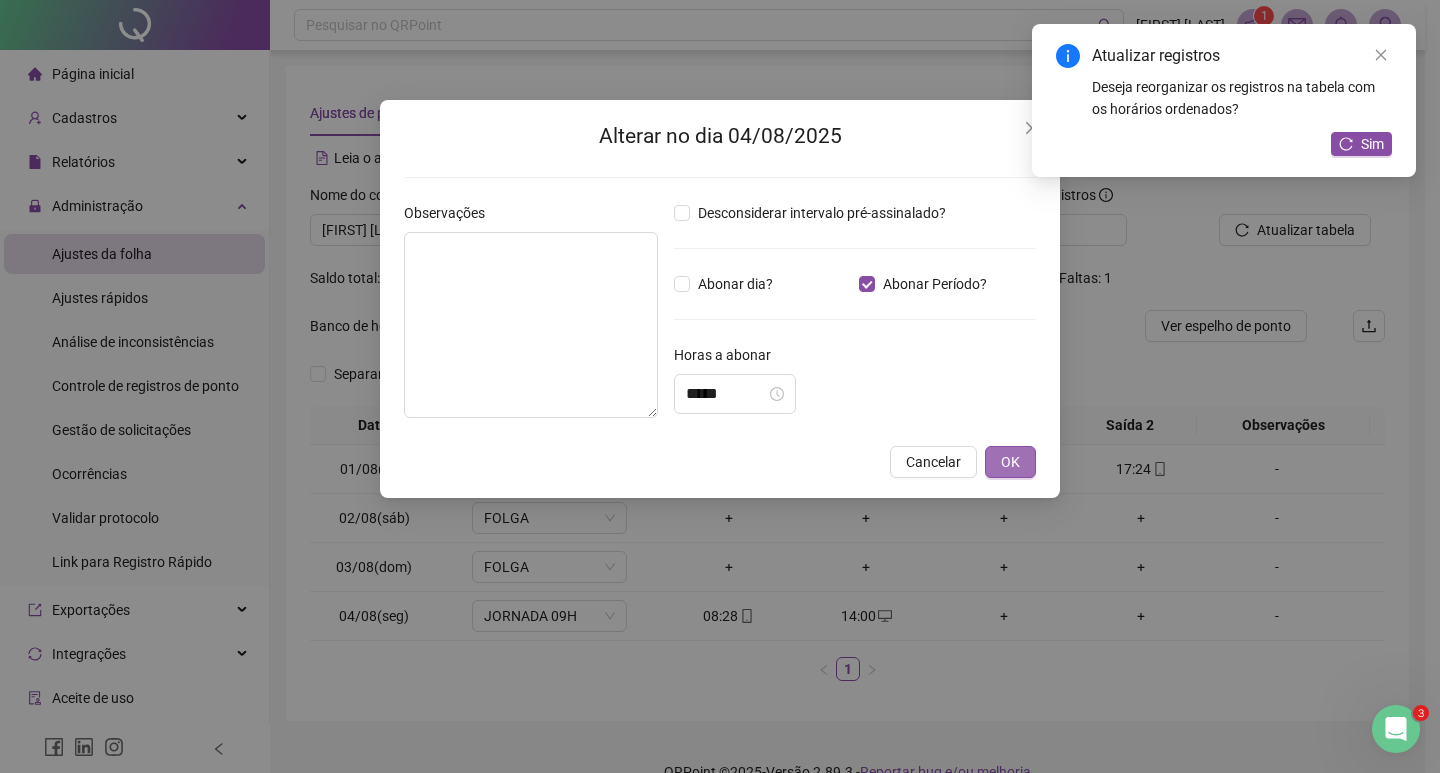 click on "OK" at bounding box center [1010, 462] 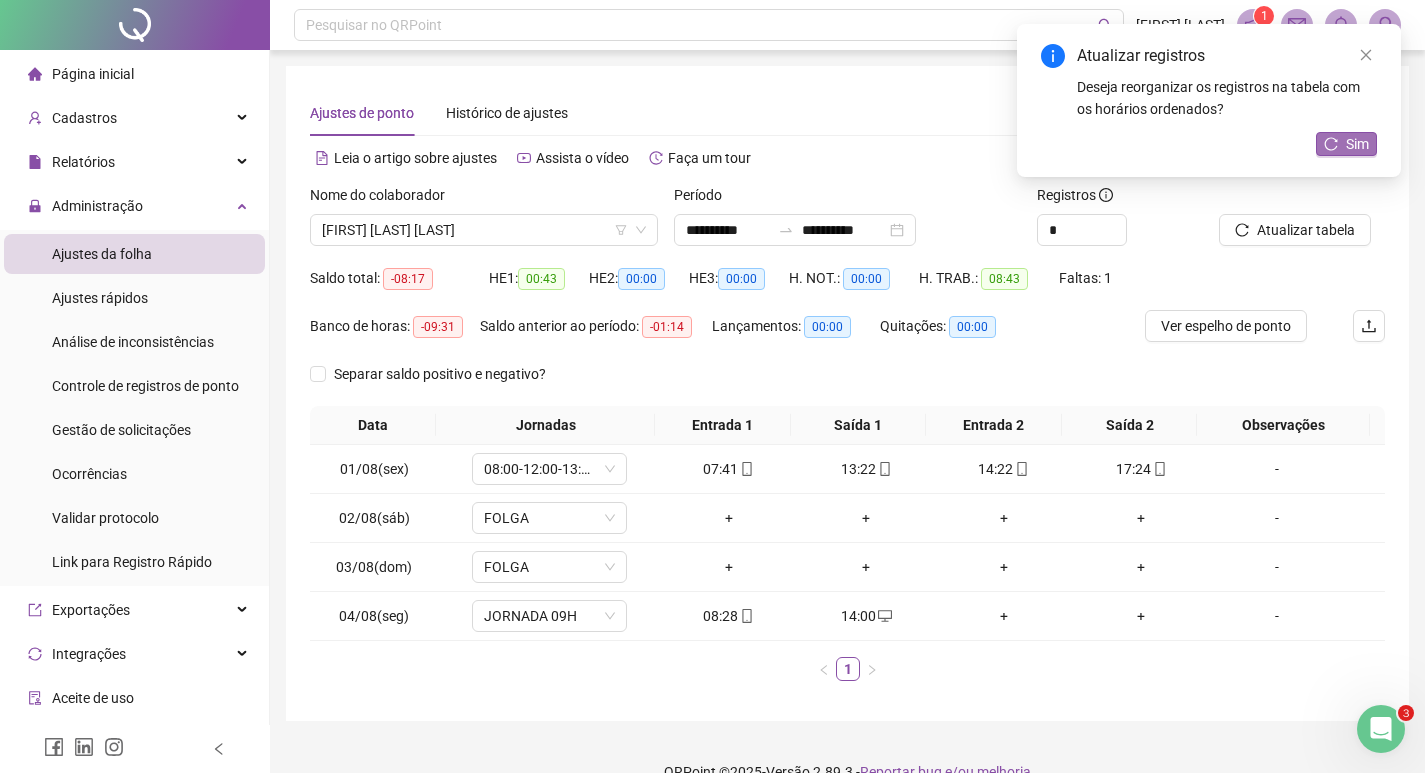 click on "Sim" at bounding box center [1357, 144] 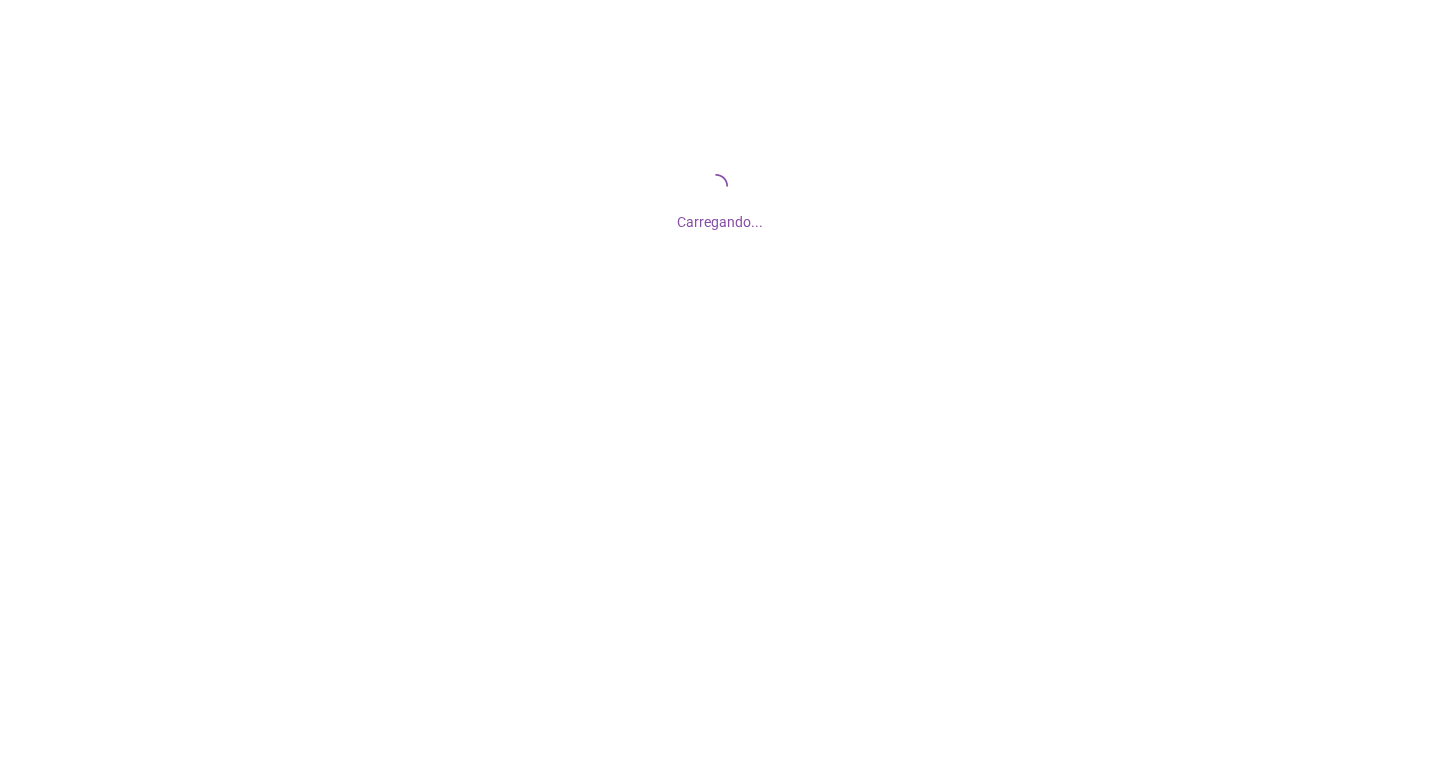 scroll, scrollTop: 0, scrollLeft: 0, axis: both 